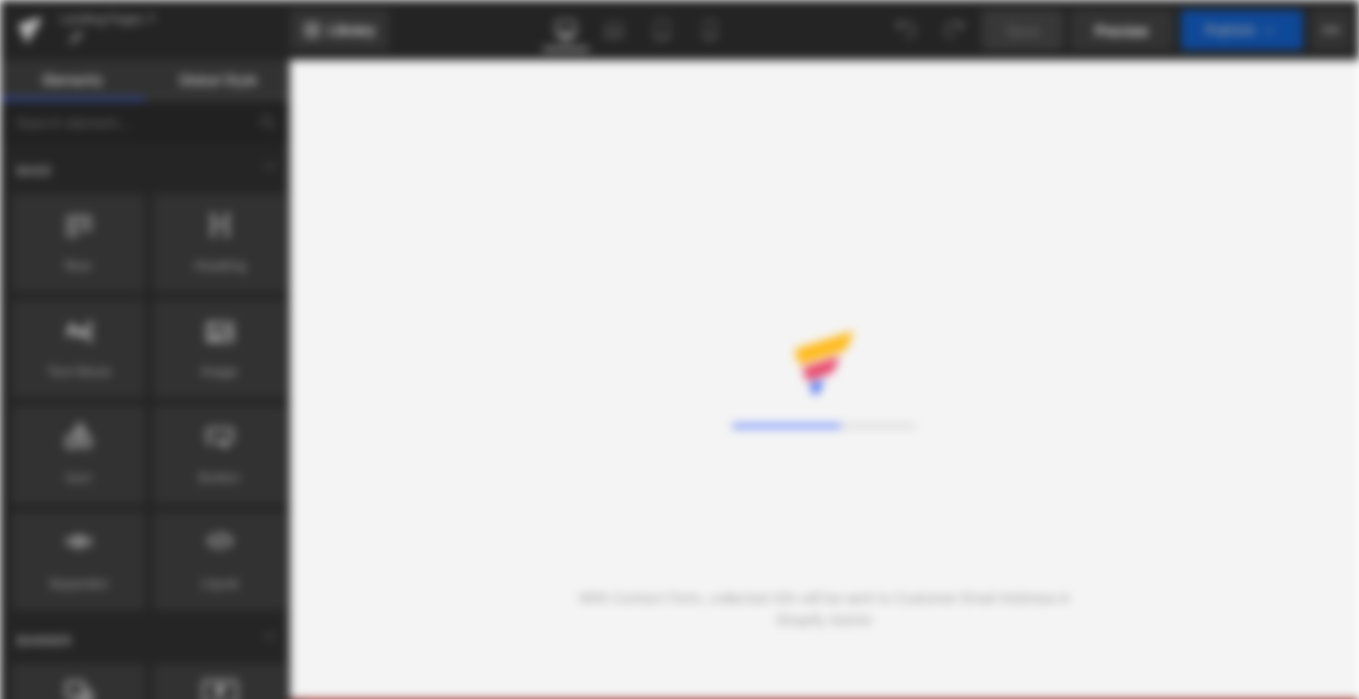 scroll, scrollTop: 0, scrollLeft: 0, axis: both 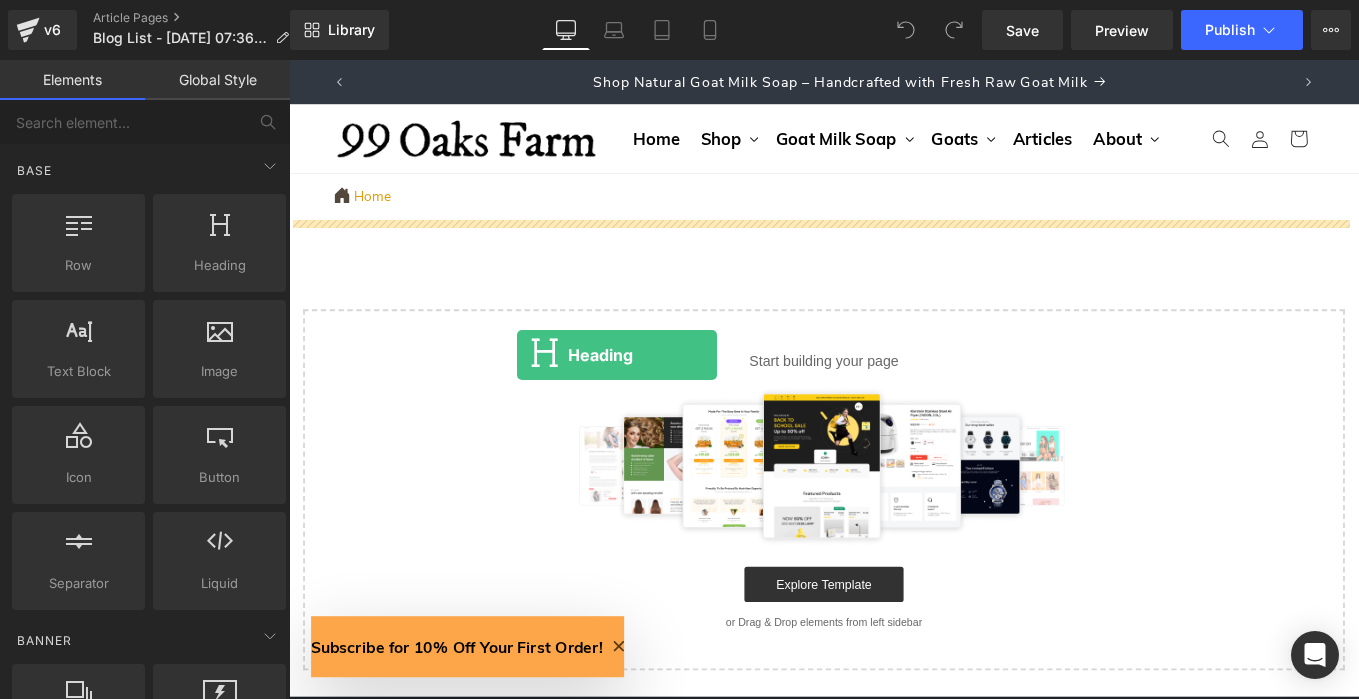 drag, startPoint x: 506, startPoint y: 307, endPoint x: 547, endPoint y: 394, distance: 96.17692 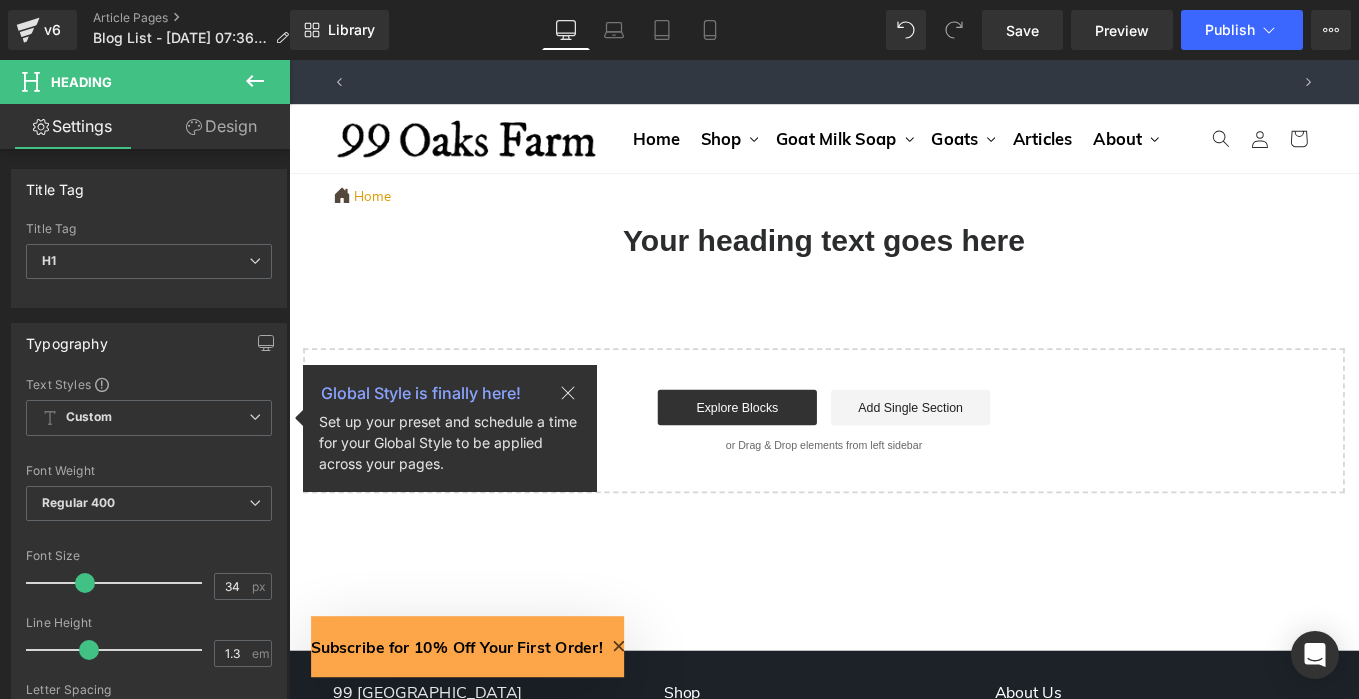 scroll, scrollTop: 0, scrollLeft: 0, axis: both 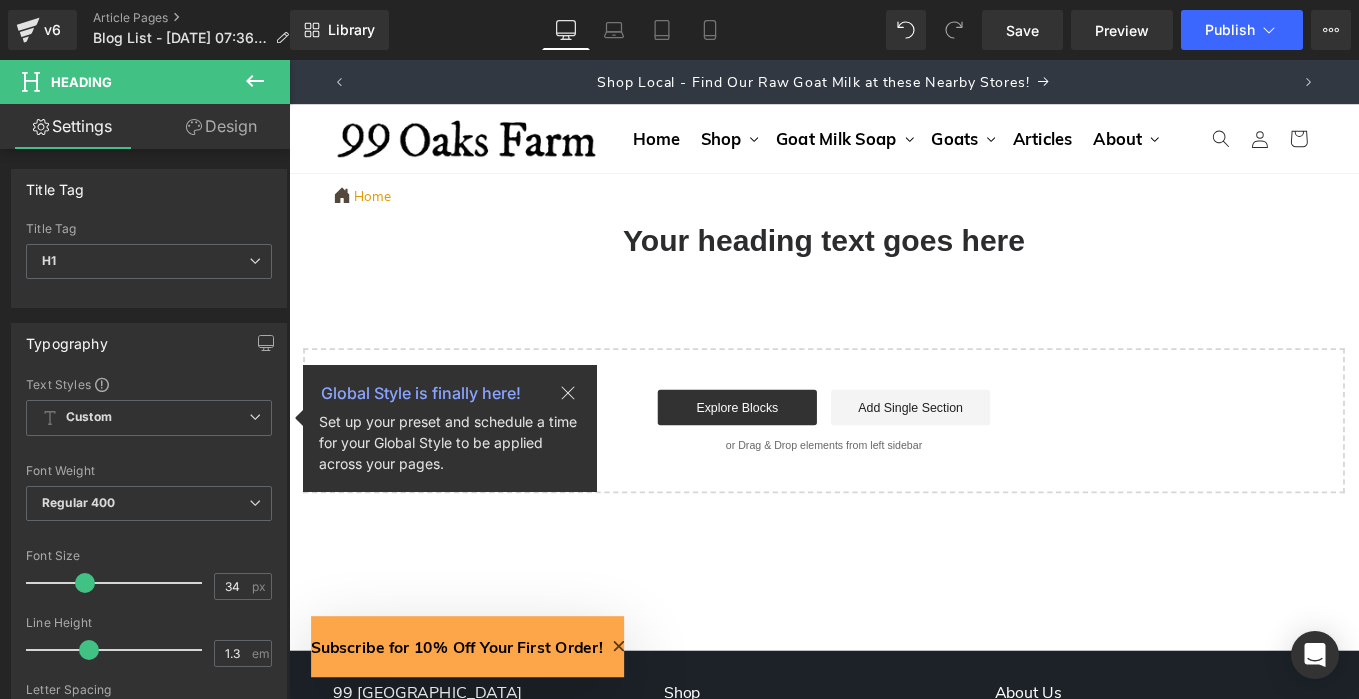 click 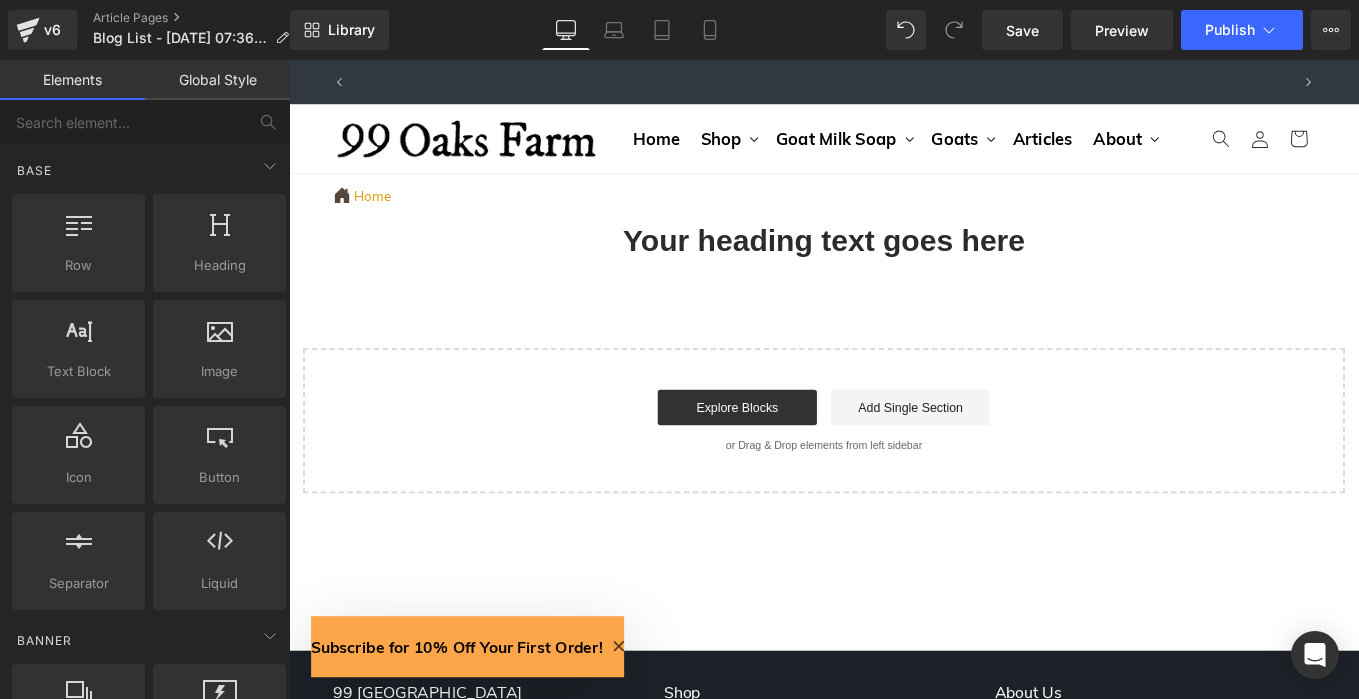 scroll, scrollTop: 0, scrollLeft: 1049, axis: horizontal 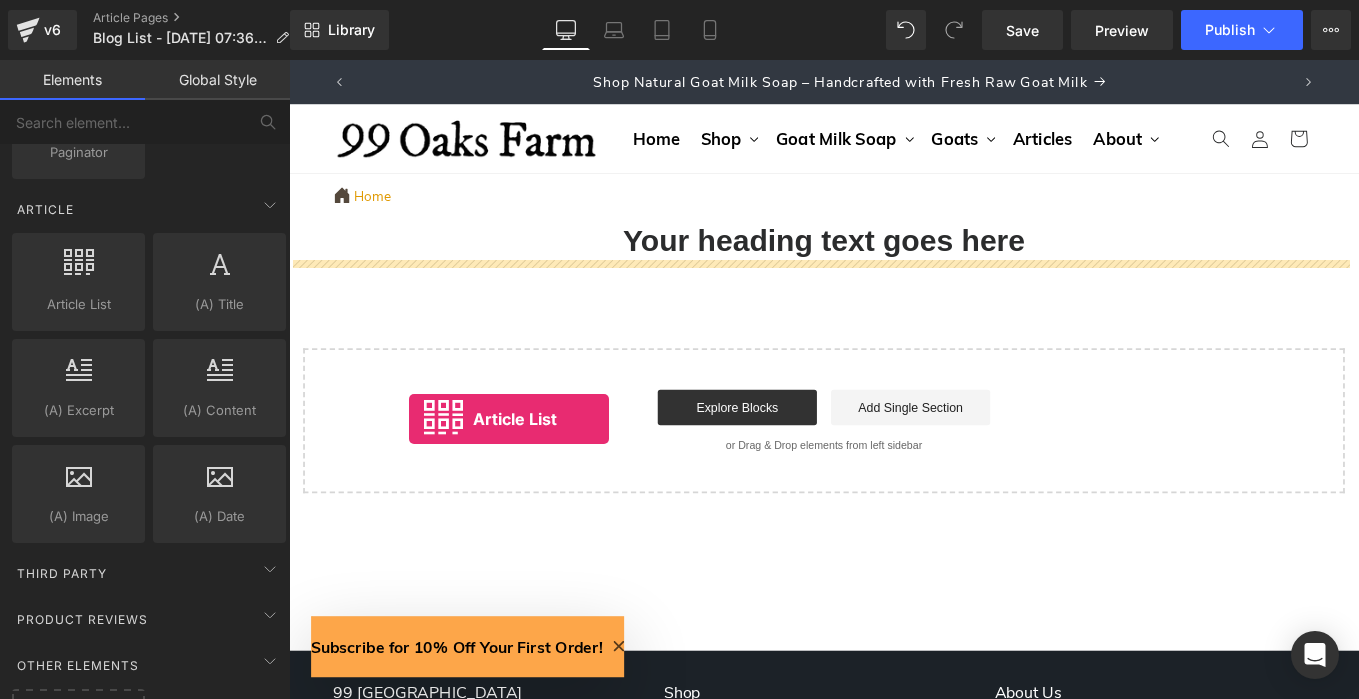 drag, startPoint x: 352, startPoint y: 344, endPoint x: 425, endPoint y: 466, distance: 142.17242 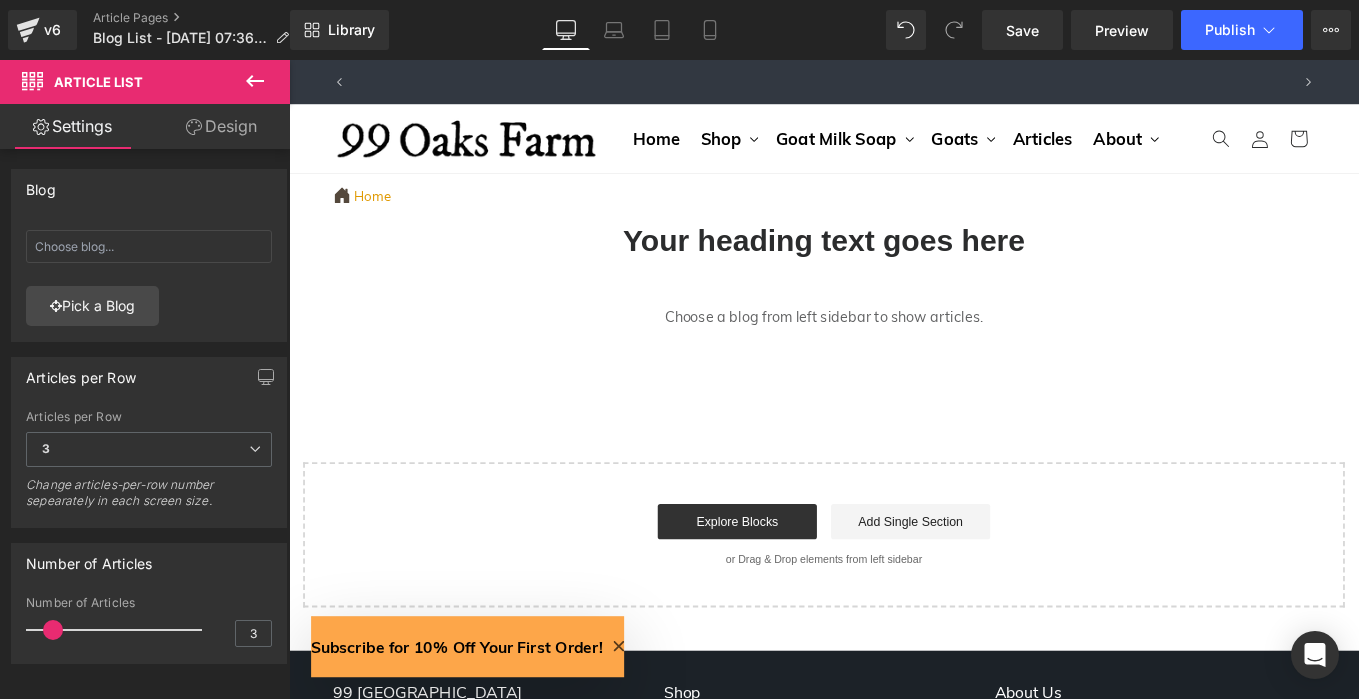 scroll, scrollTop: 0, scrollLeft: 0, axis: both 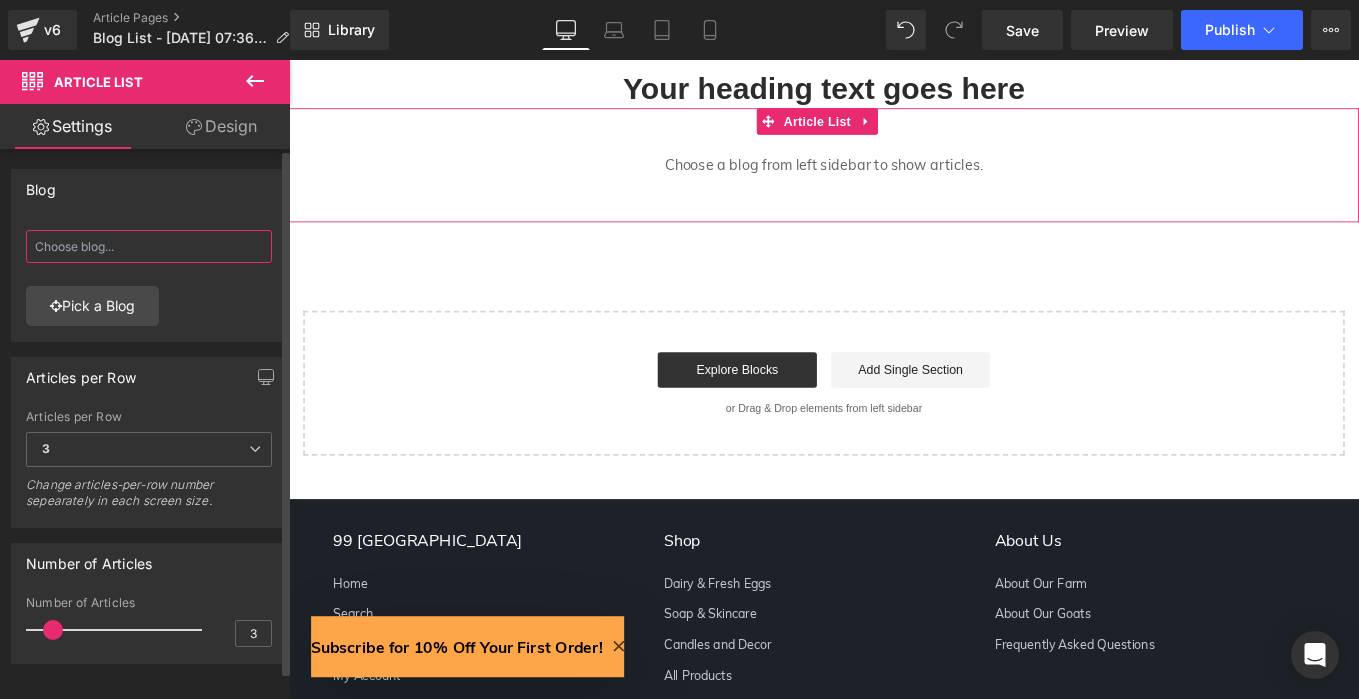 click at bounding box center (149, 246) 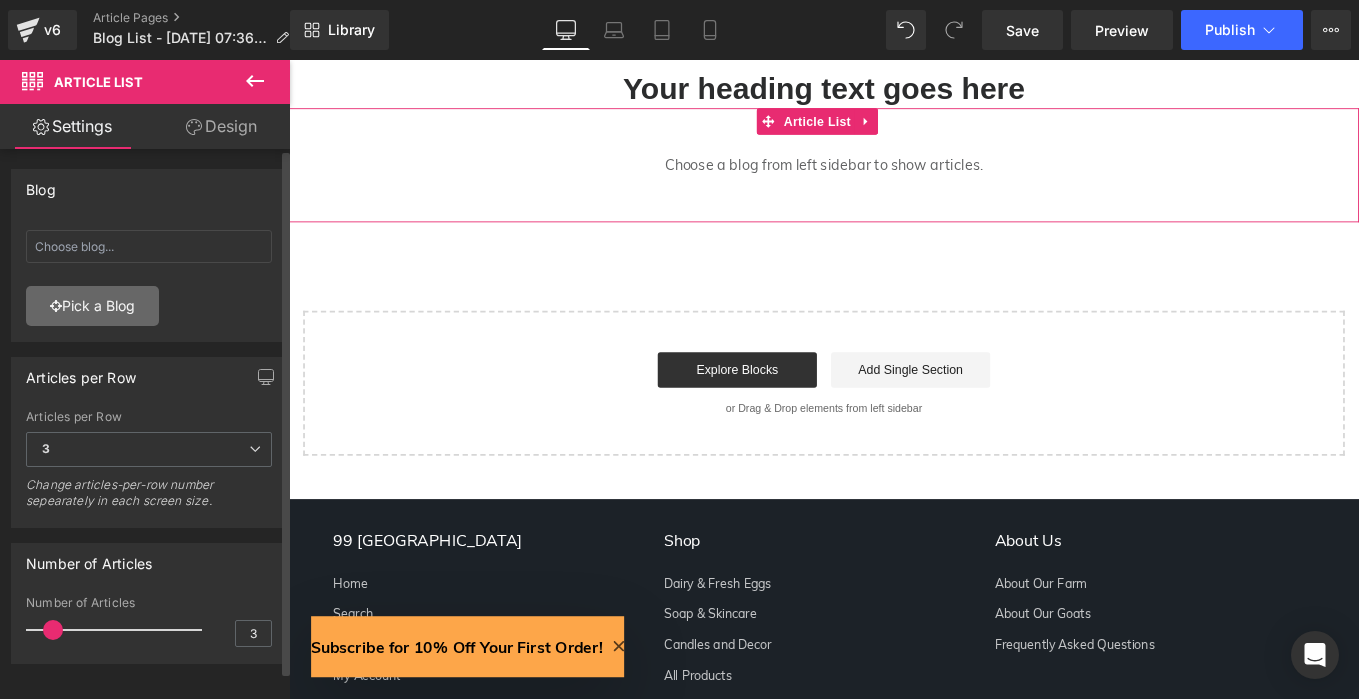 click on "Pick a Blog" at bounding box center (92, 306) 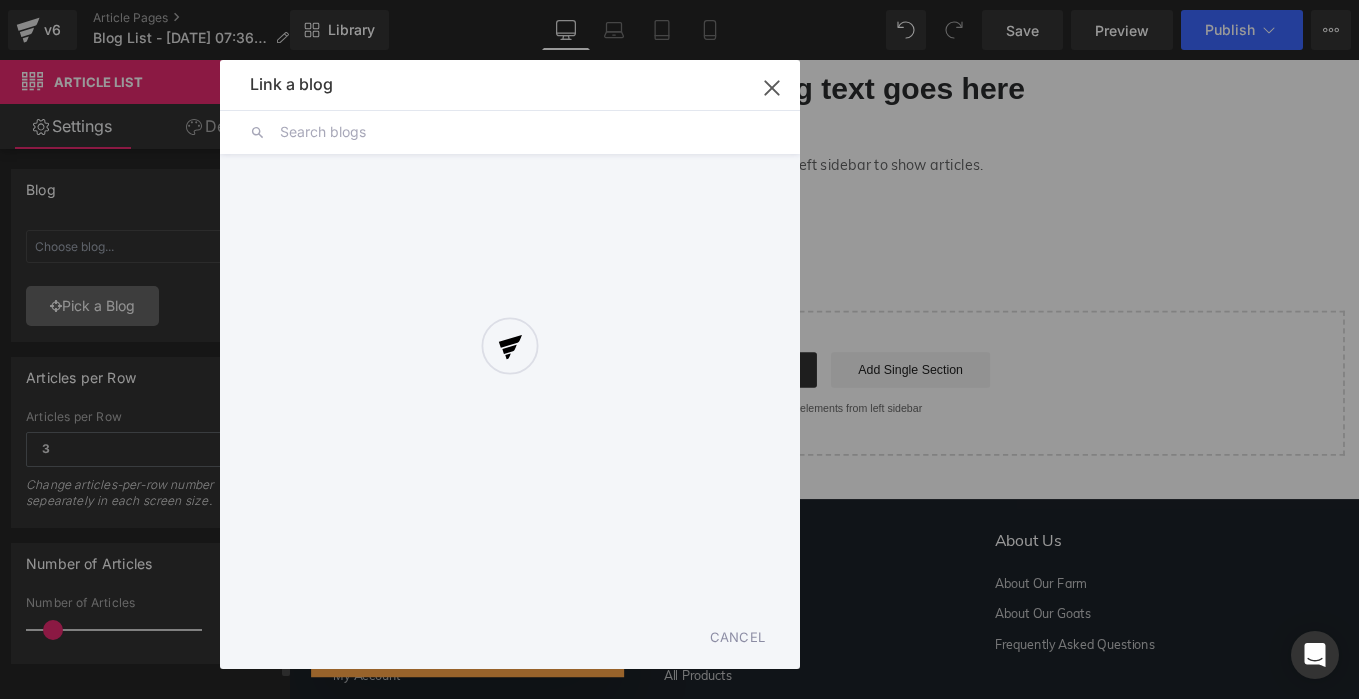 scroll, scrollTop: 0, scrollLeft: 2098, axis: horizontal 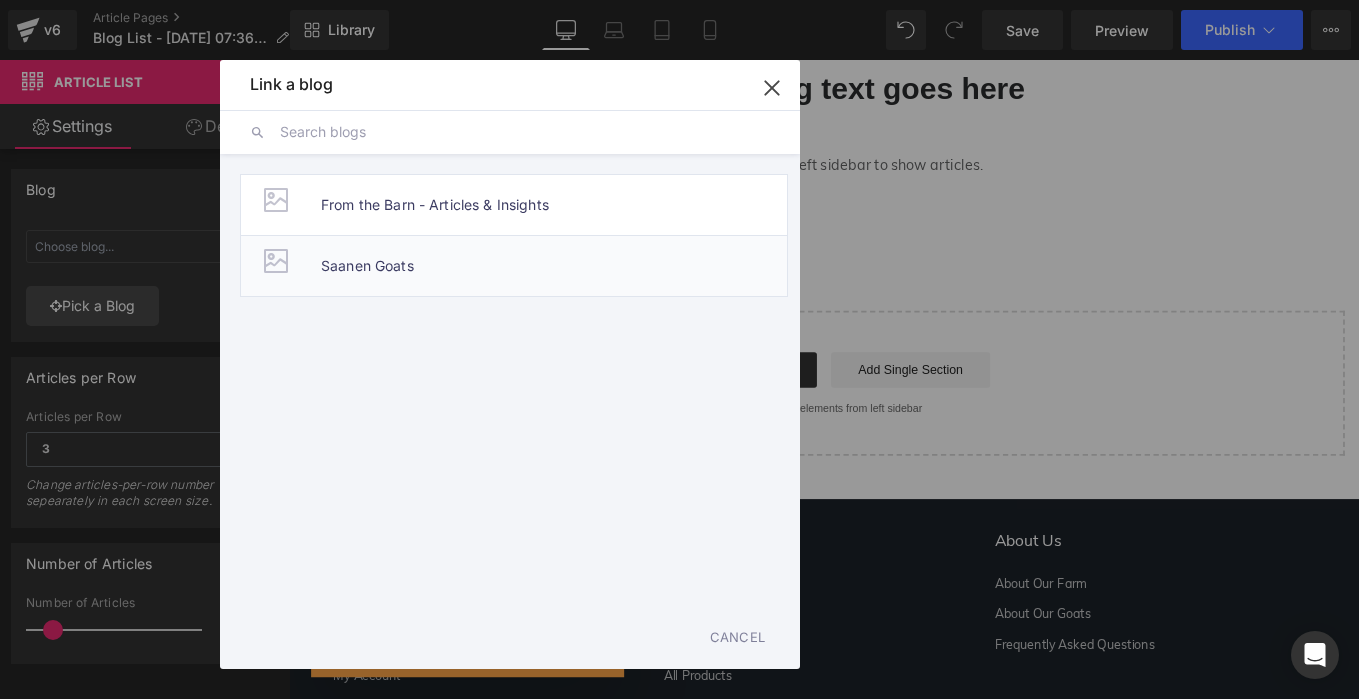 click on "Saanen Goats" at bounding box center (367, 266) 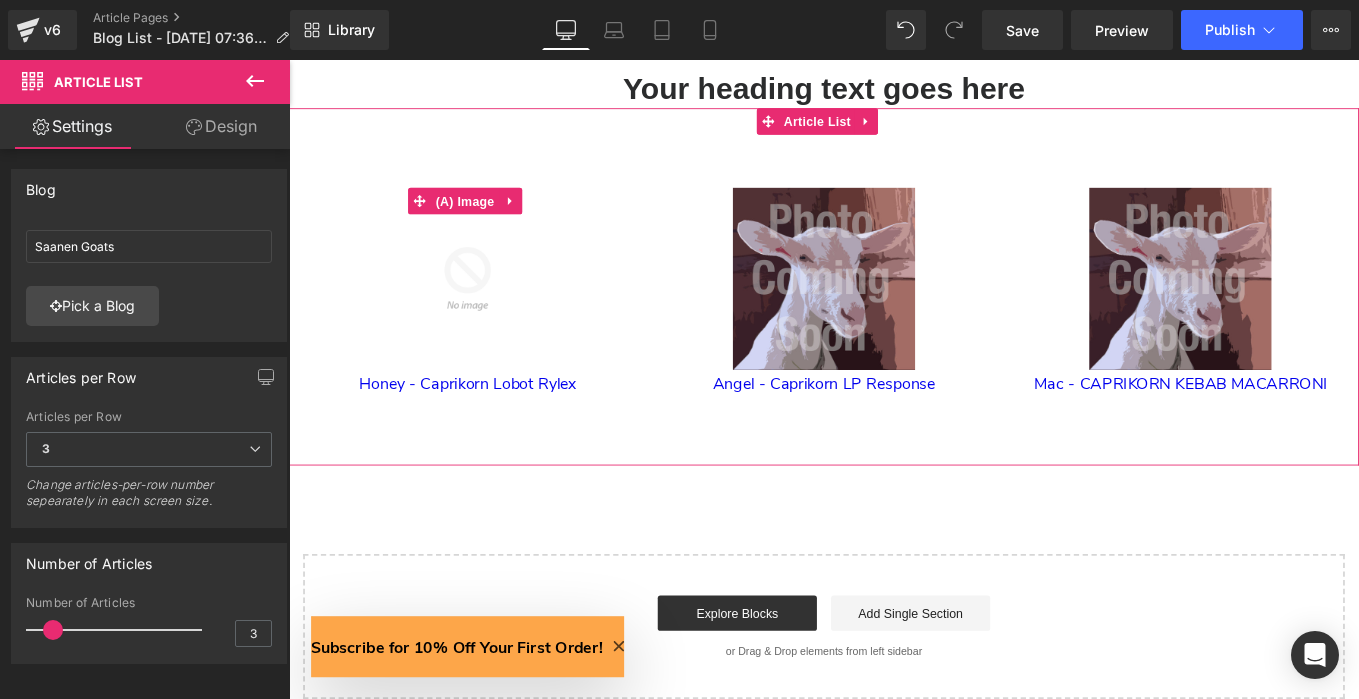 scroll, scrollTop: 0, scrollLeft: 0, axis: both 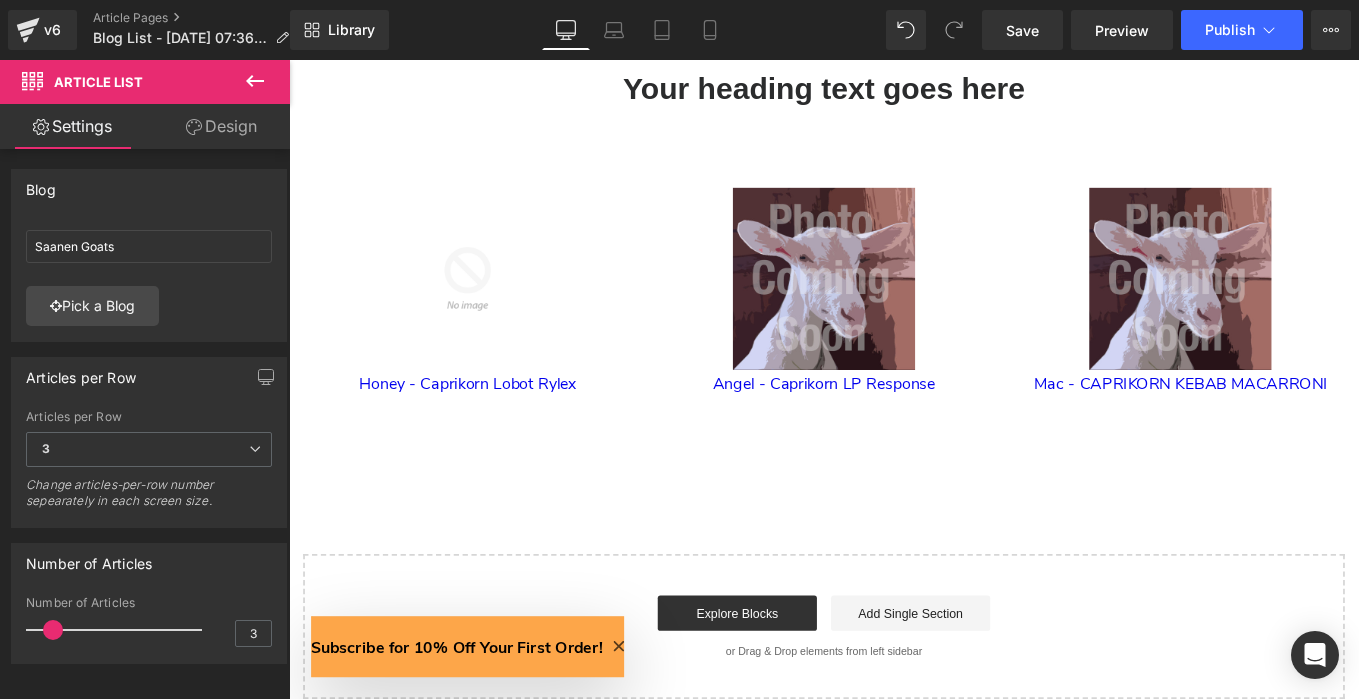click 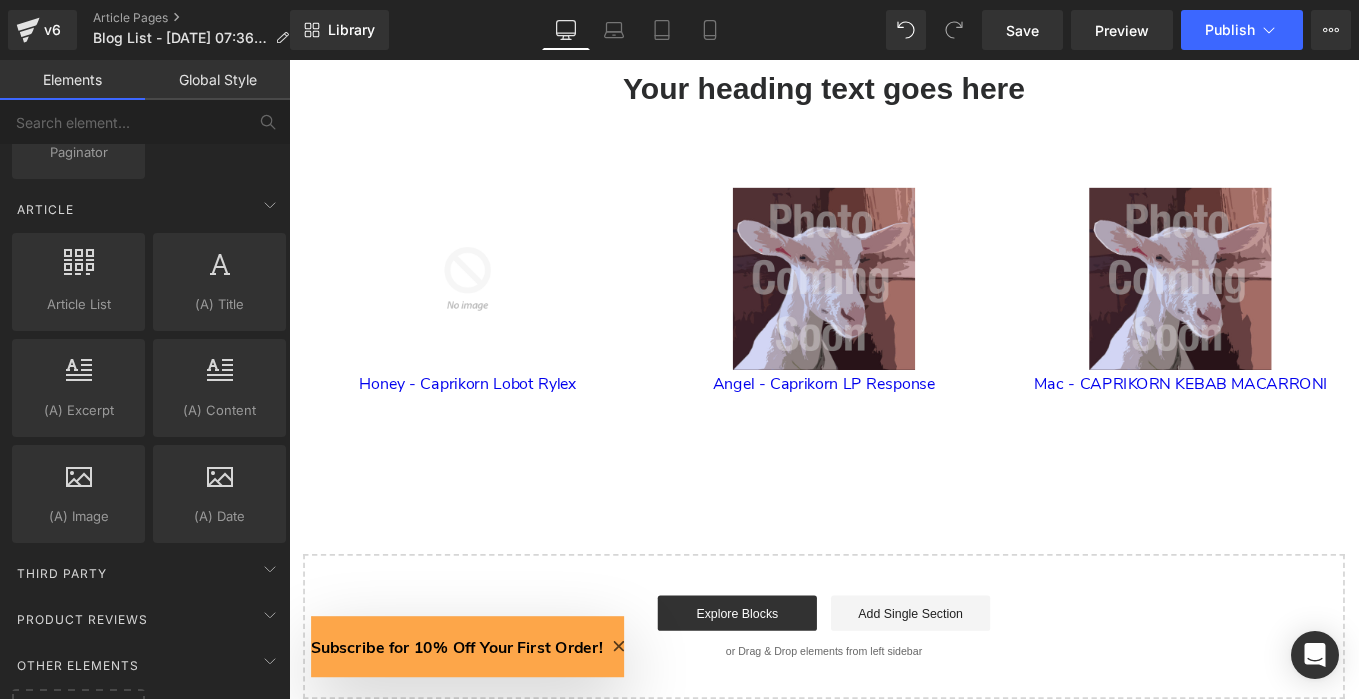 scroll, scrollTop: 0, scrollLeft: 1049, axis: horizontal 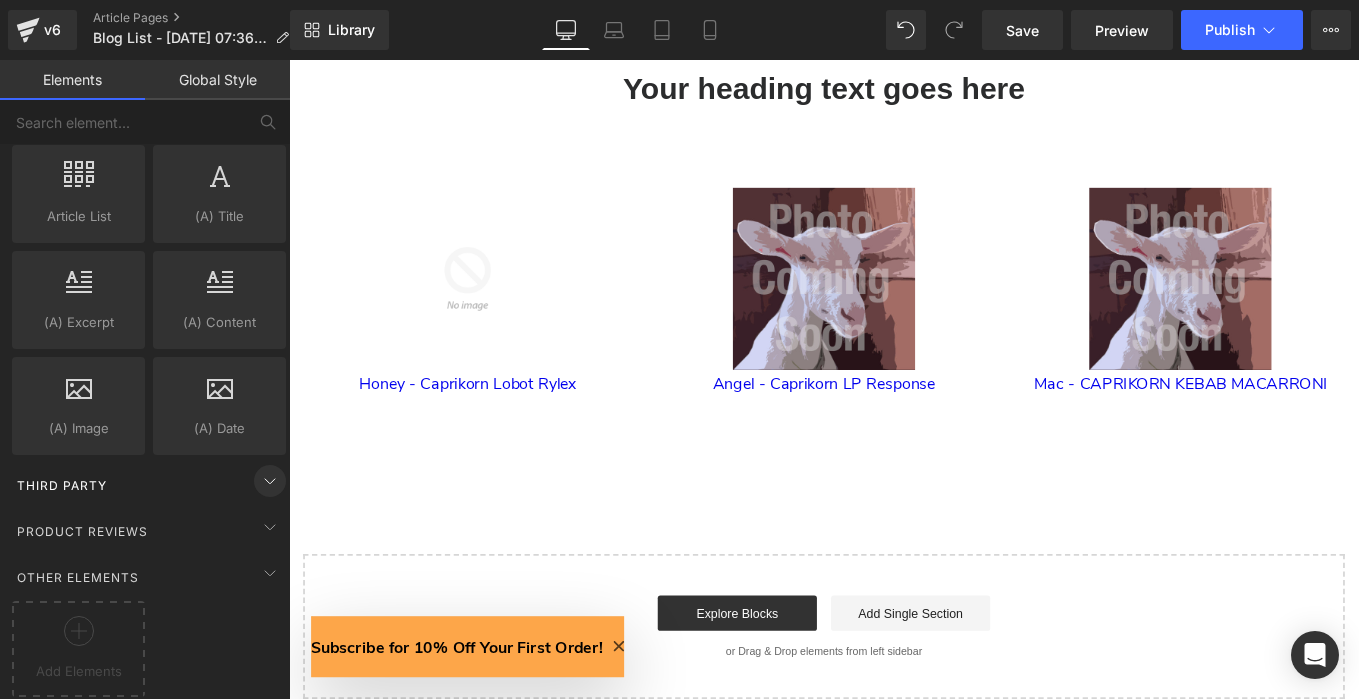 click 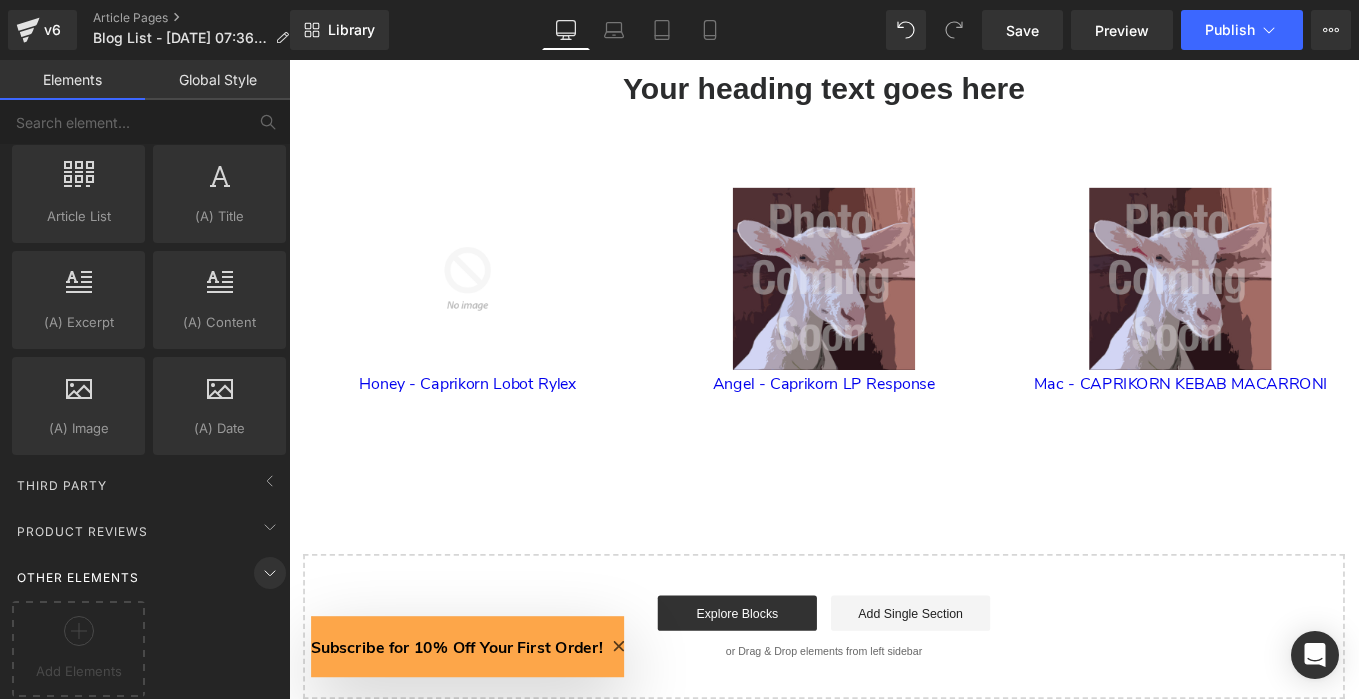 click 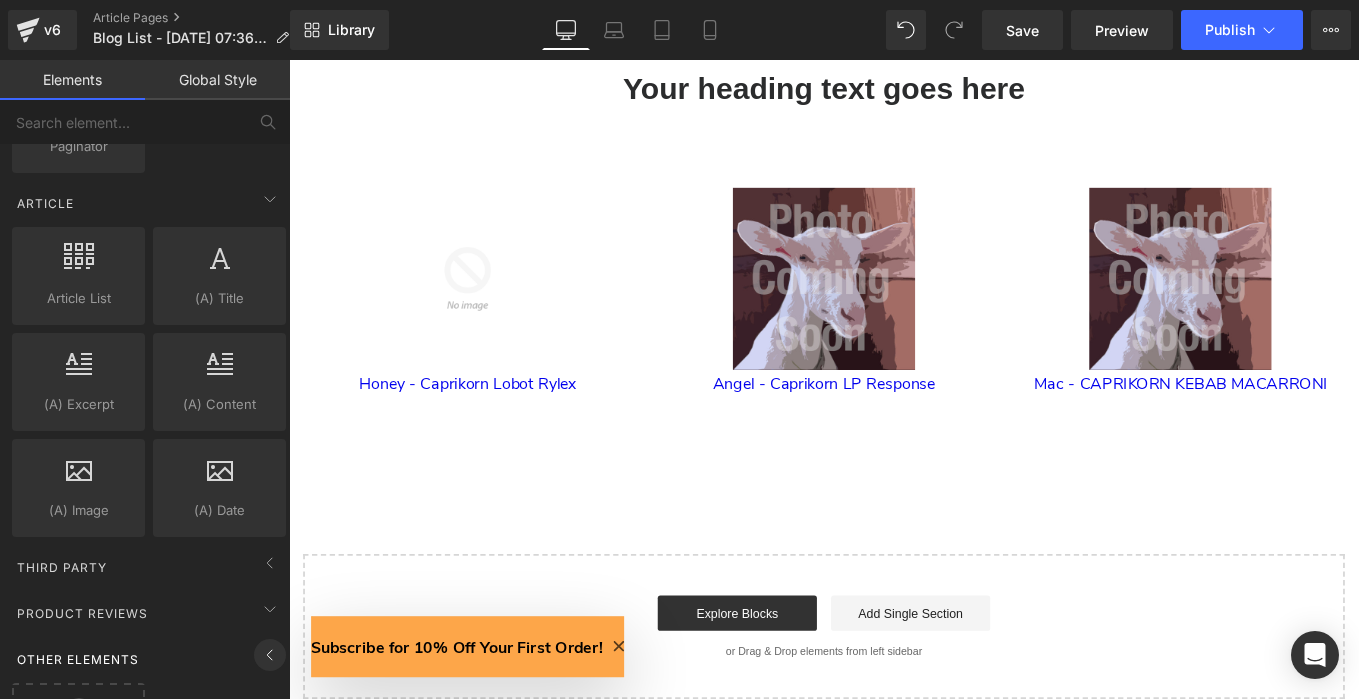 scroll, scrollTop: 3752, scrollLeft: 0, axis: vertical 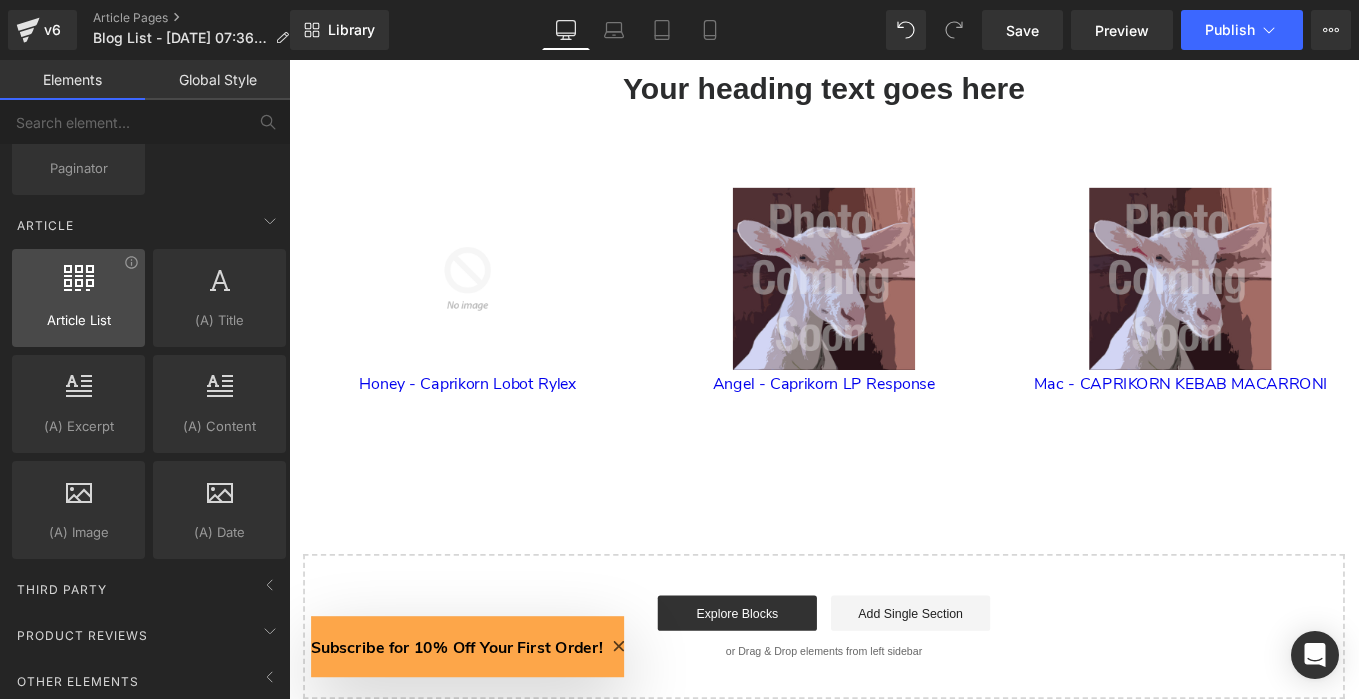 click on "Article List" at bounding box center (78, 320) 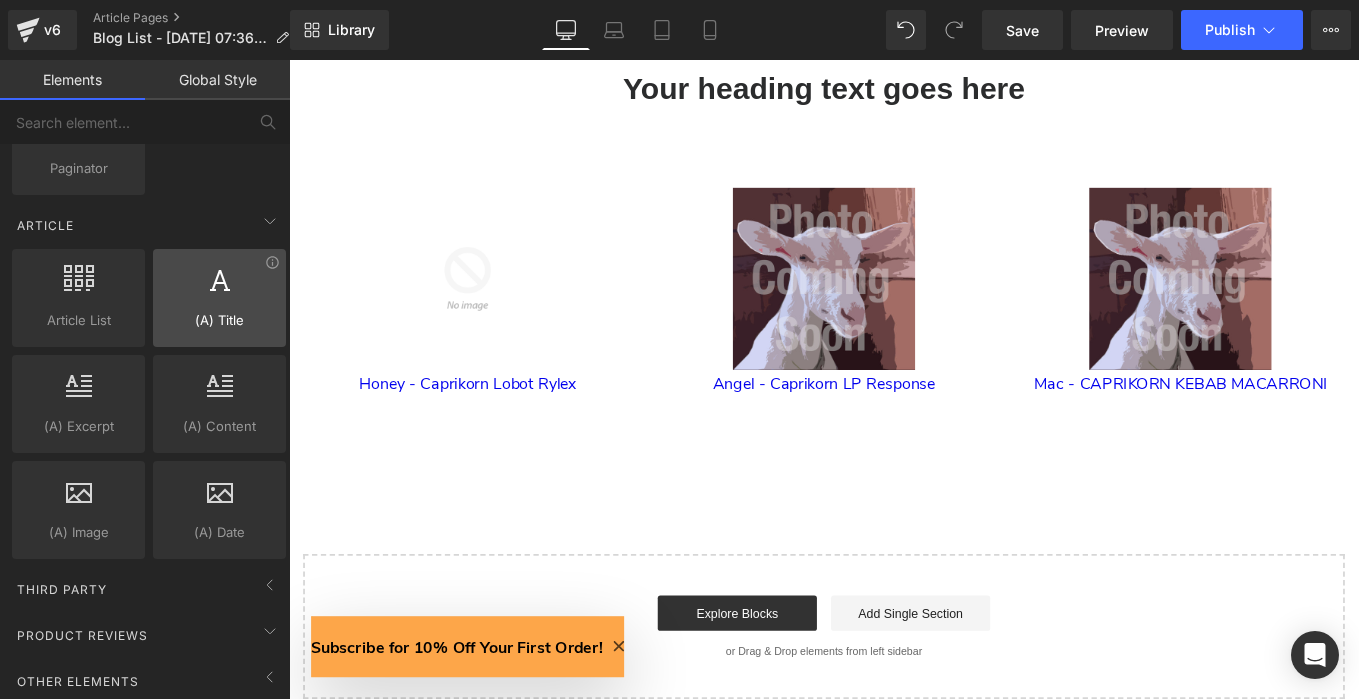 scroll, scrollTop: 0, scrollLeft: 2098, axis: horizontal 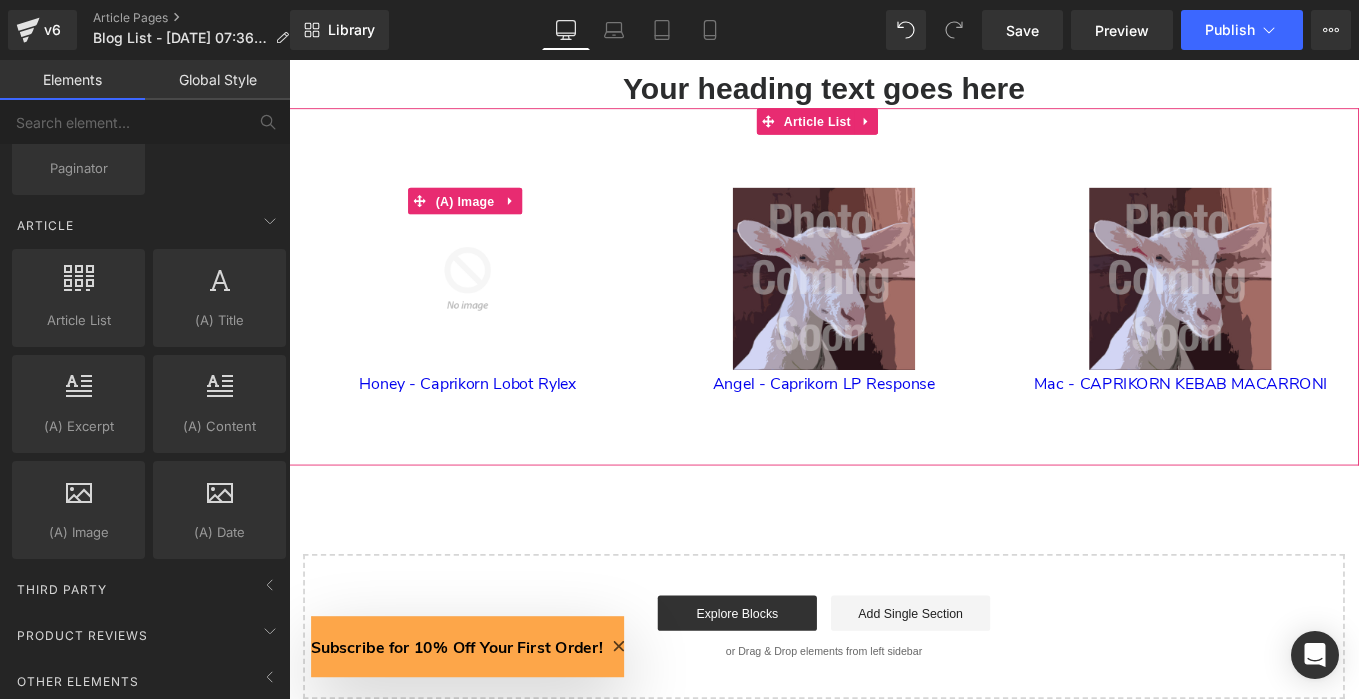 click 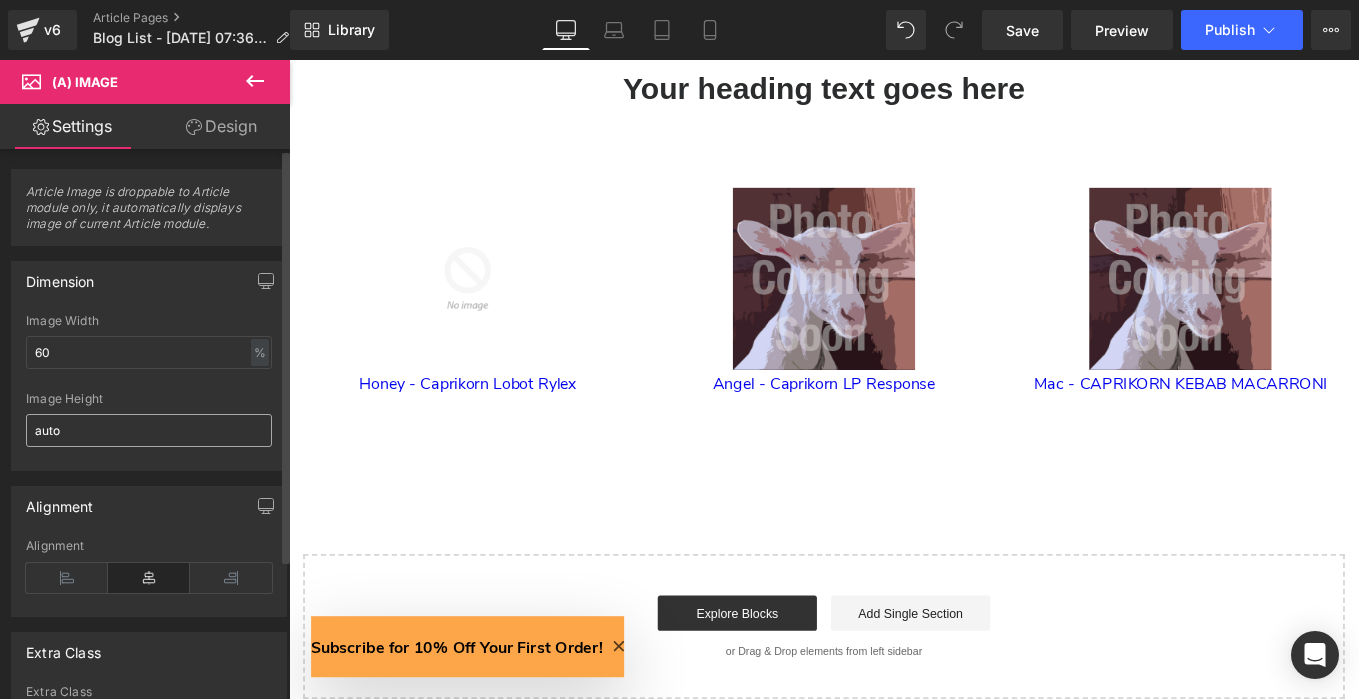 scroll, scrollTop: 0, scrollLeft: 0, axis: both 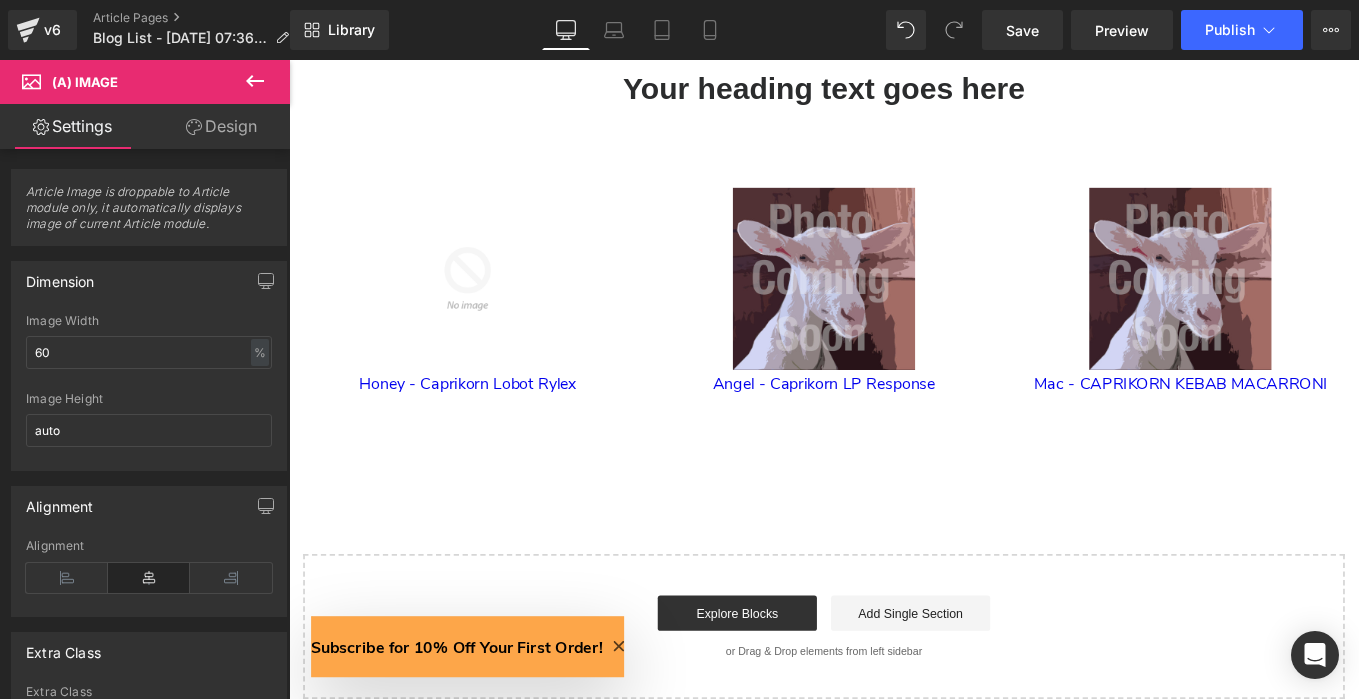 click on "Design" at bounding box center [221, 126] 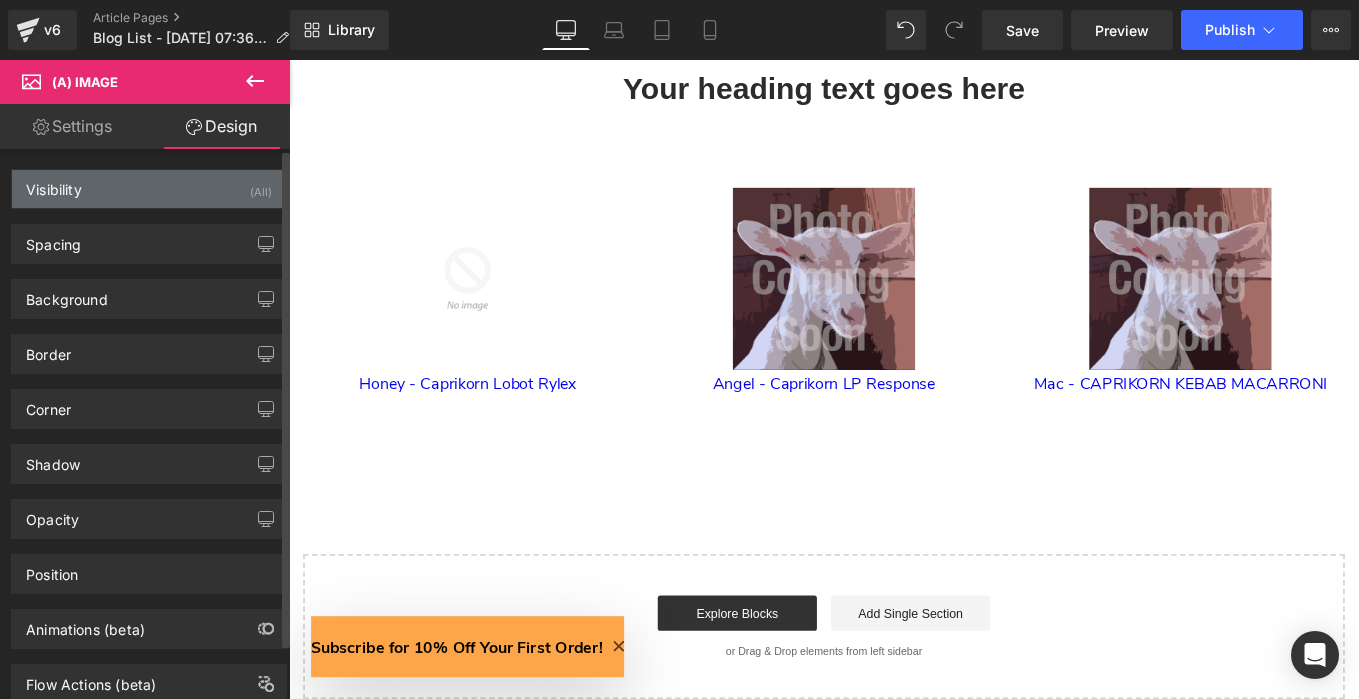 scroll, scrollTop: 0, scrollLeft: 0, axis: both 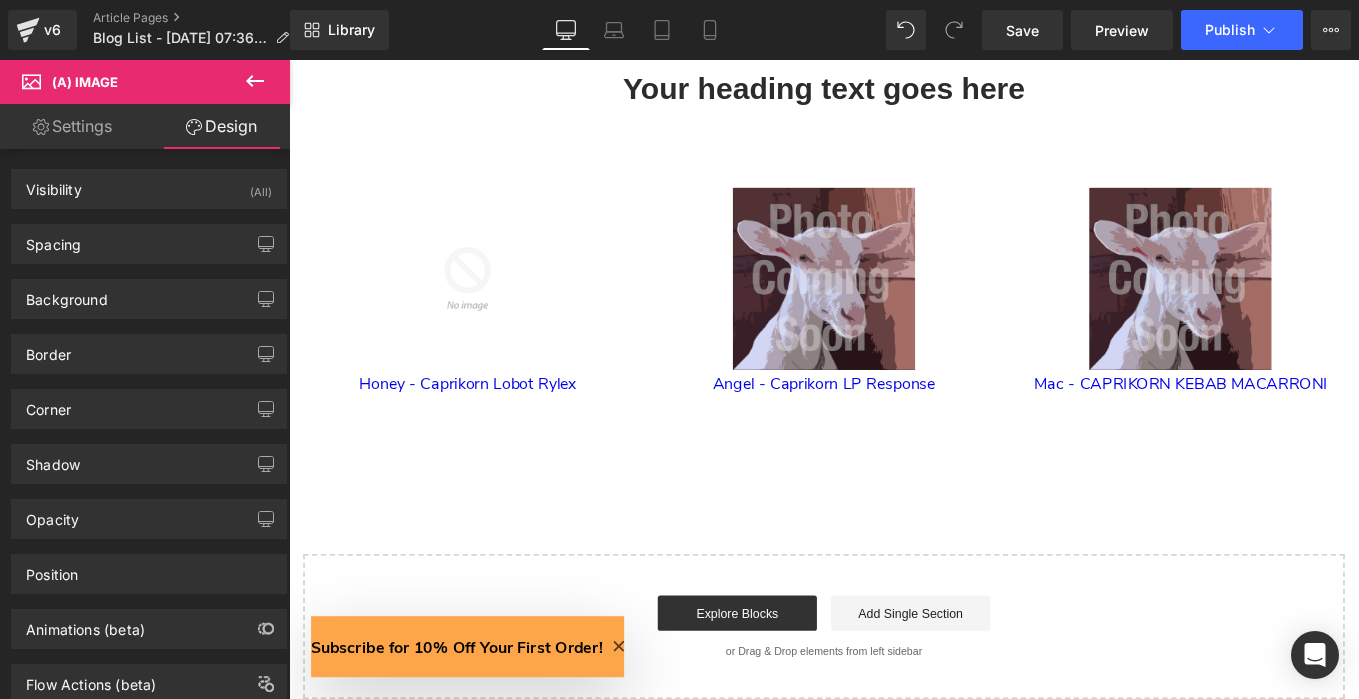 click 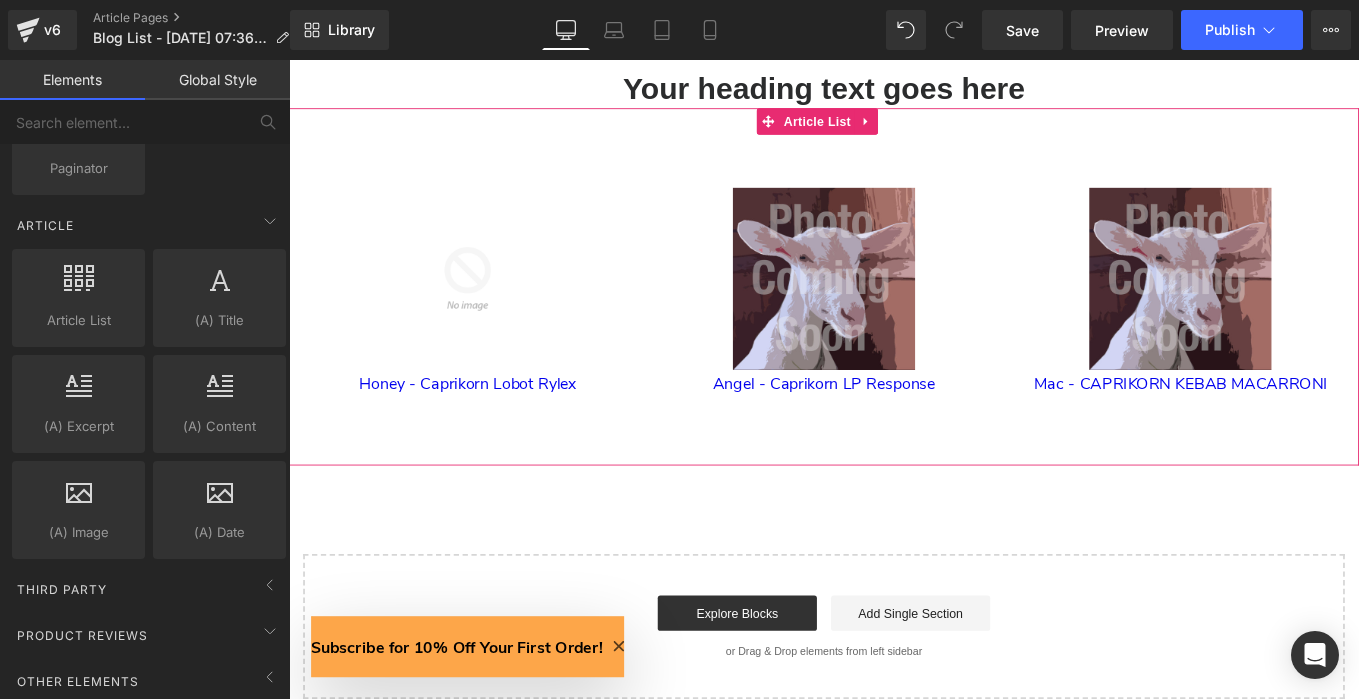 scroll, scrollTop: 0, scrollLeft: 2098, axis: horizontal 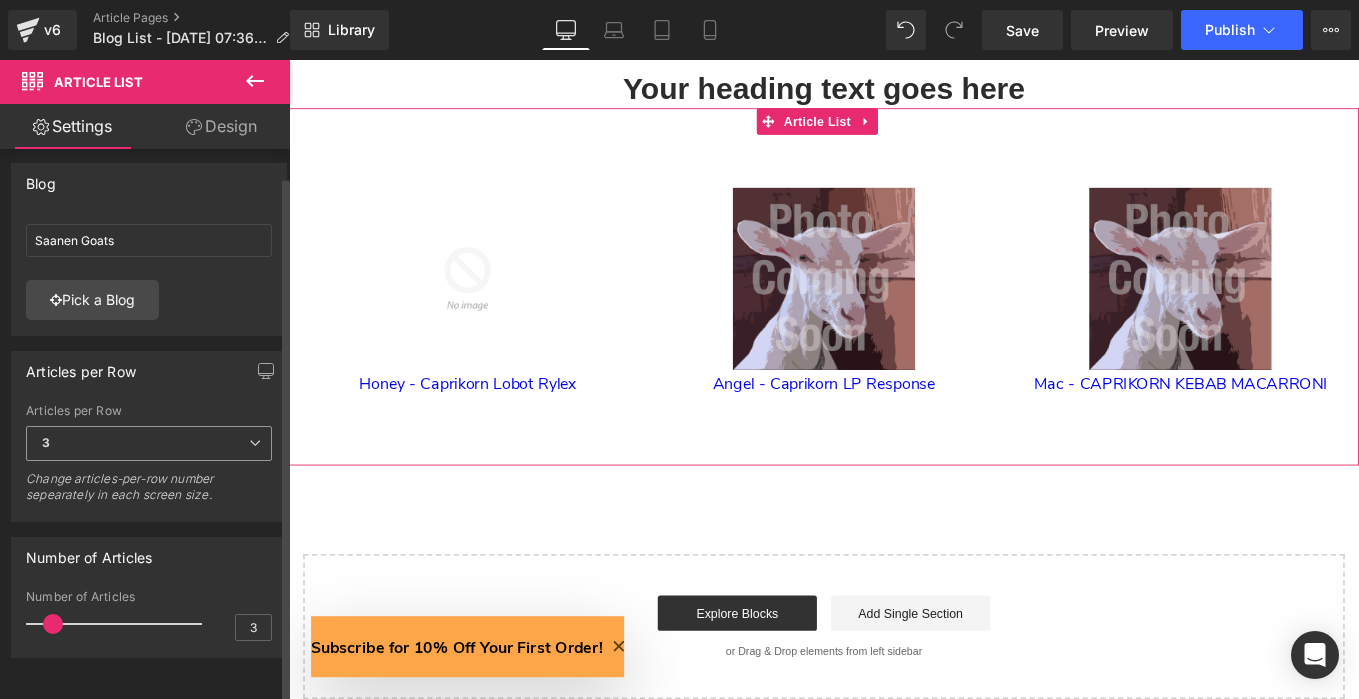 click on "3" at bounding box center [149, 443] 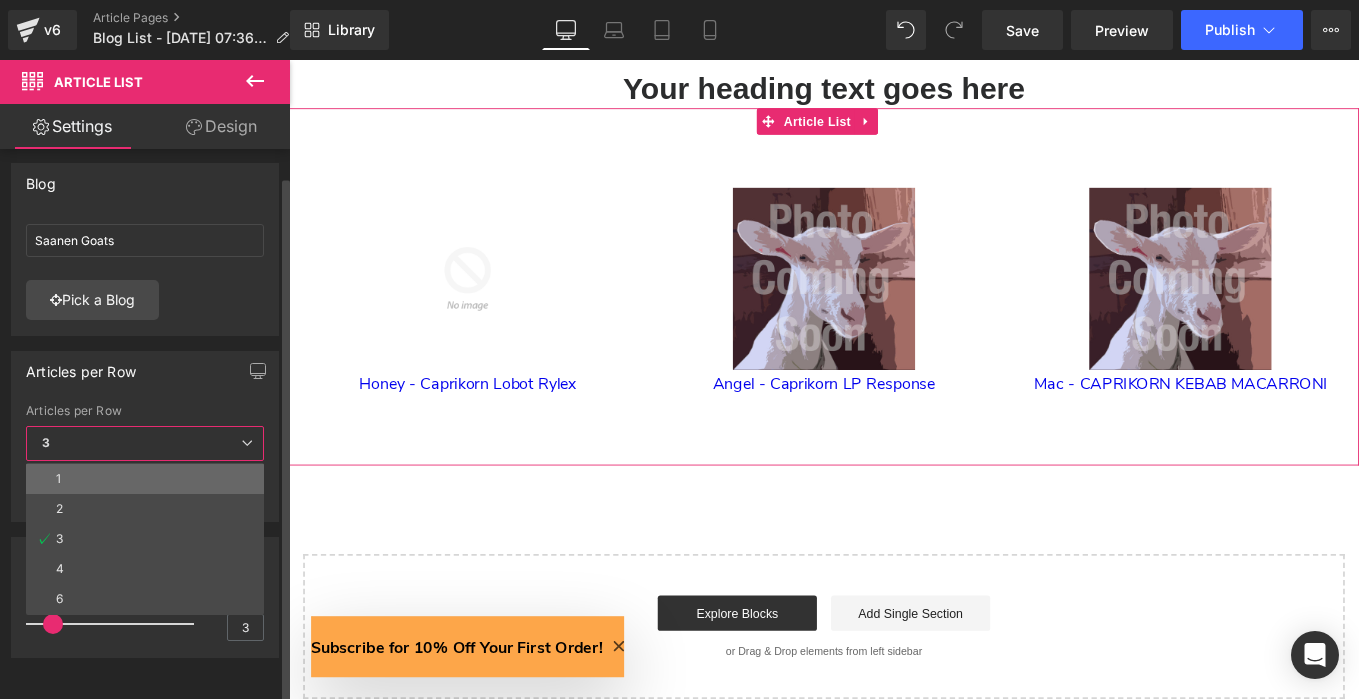 scroll, scrollTop: 0, scrollLeft: 0, axis: both 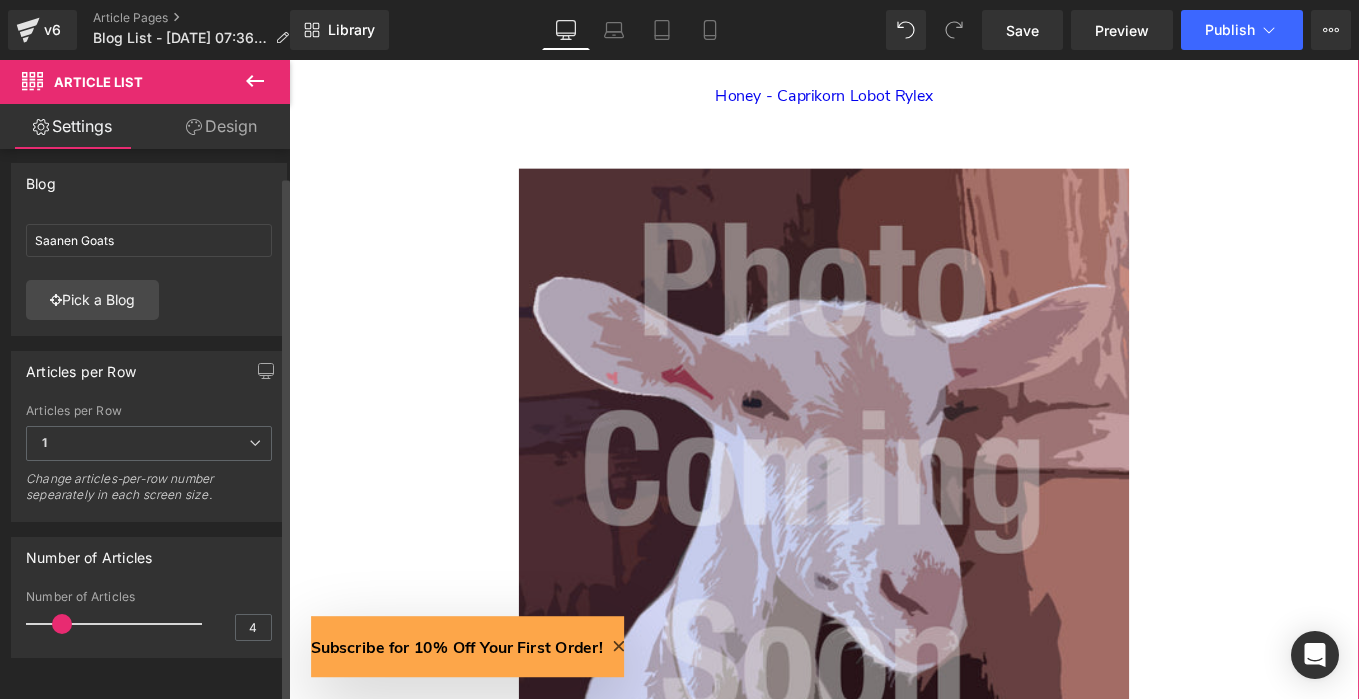 type on "5" 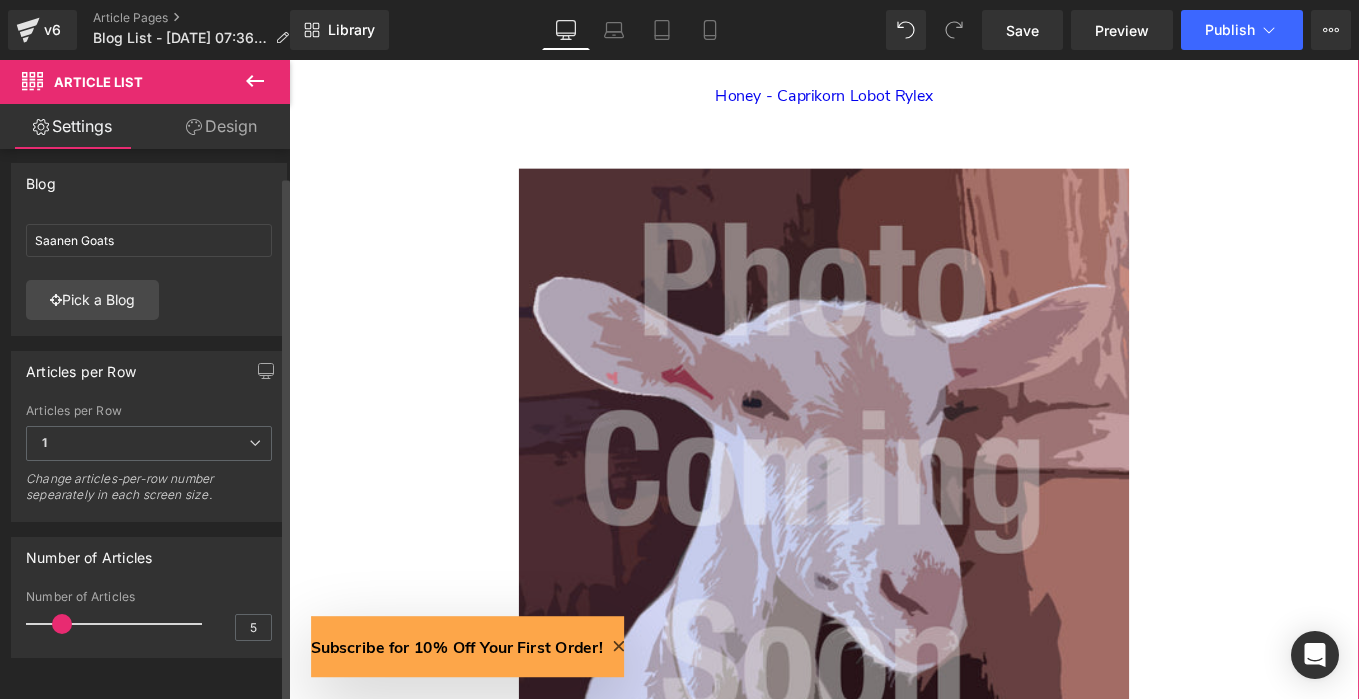 scroll, scrollTop: 0, scrollLeft: 2098, axis: horizontal 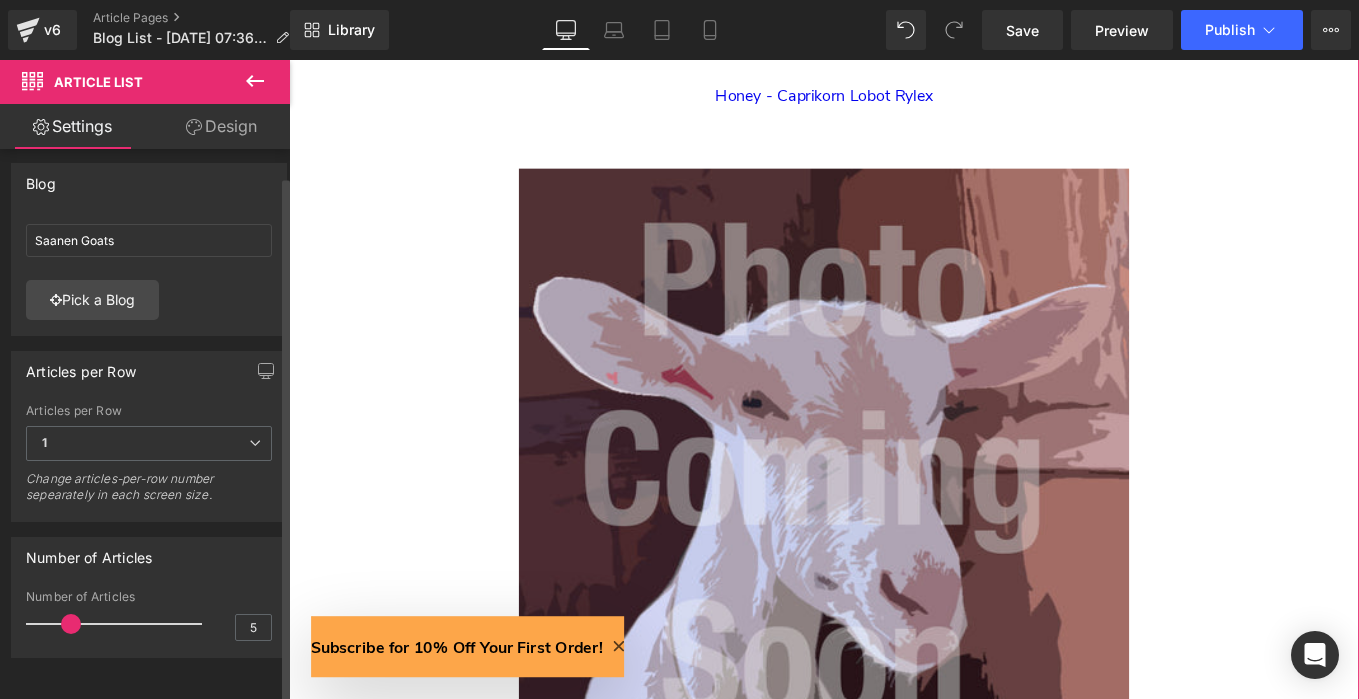drag, startPoint x: 58, startPoint y: 612, endPoint x: 75, endPoint y: 613, distance: 17.029387 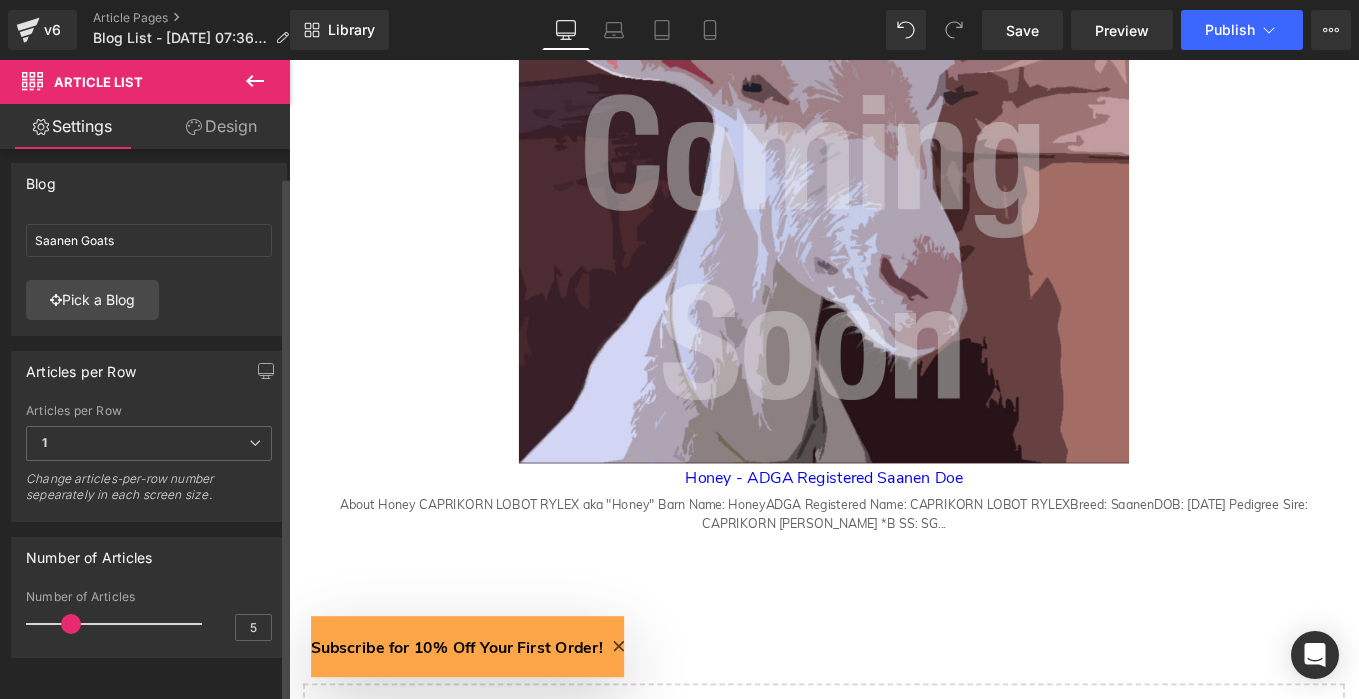 scroll, scrollTop: 4341, scrollLeft: 0, axis: vertical 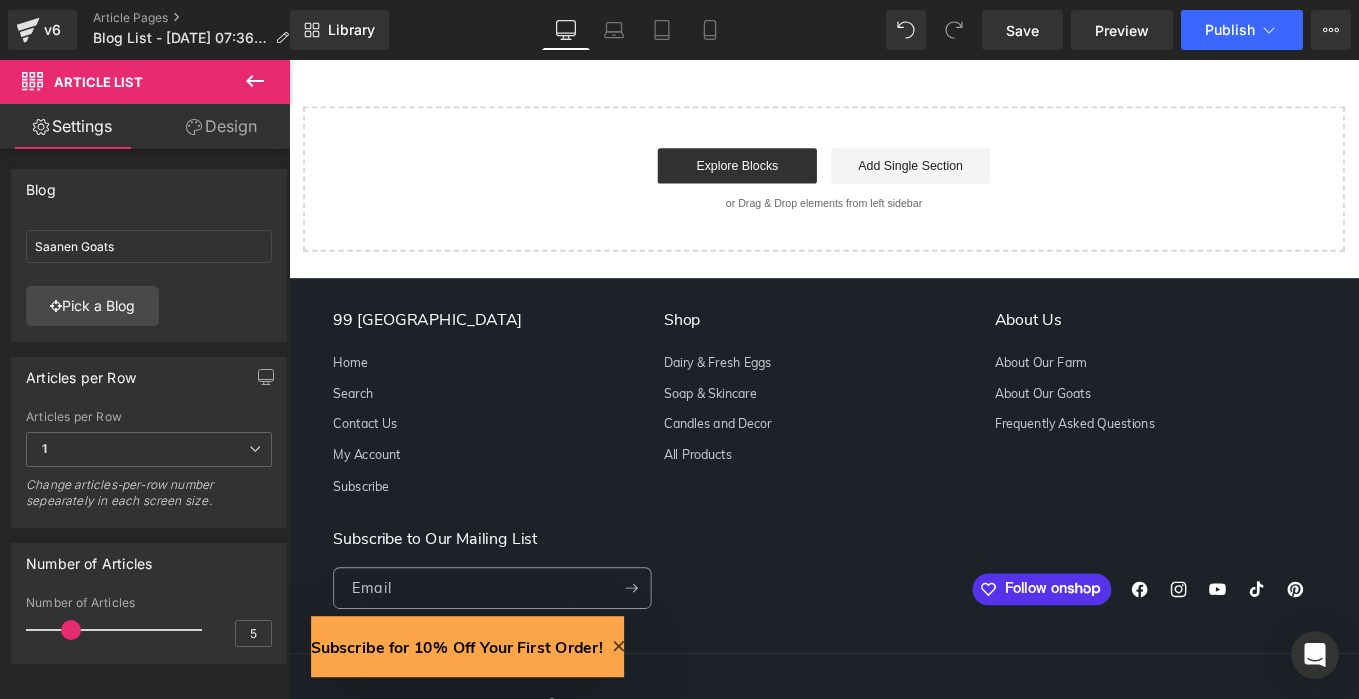 click on "Design" at bounding box center (221, 126) 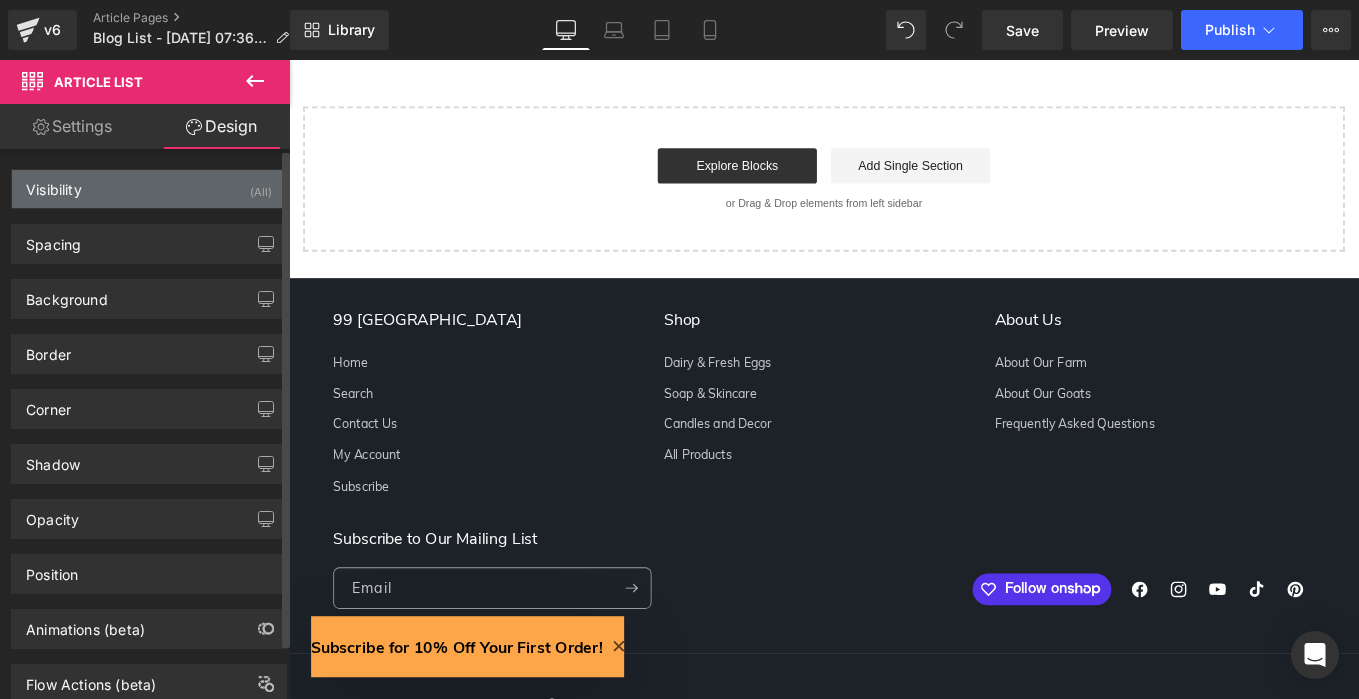 scroll, scrollTop: 0, scrollLeft: 0, axis: both 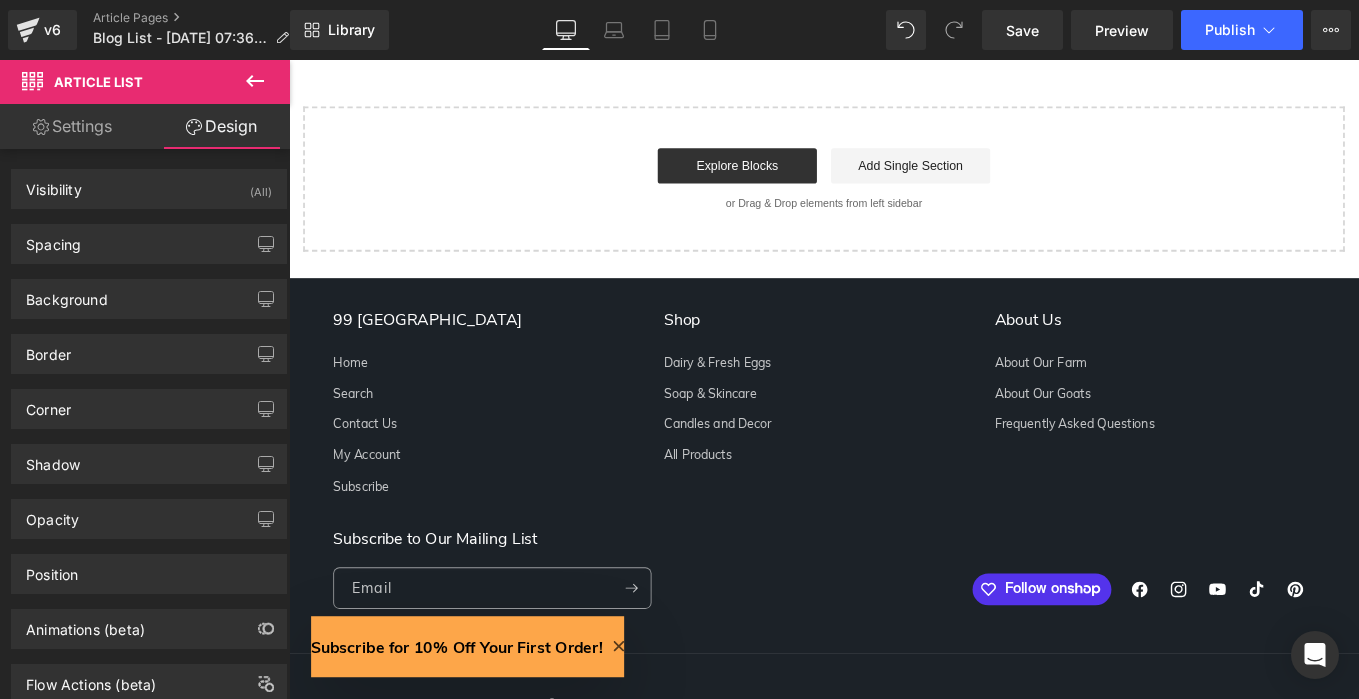 click 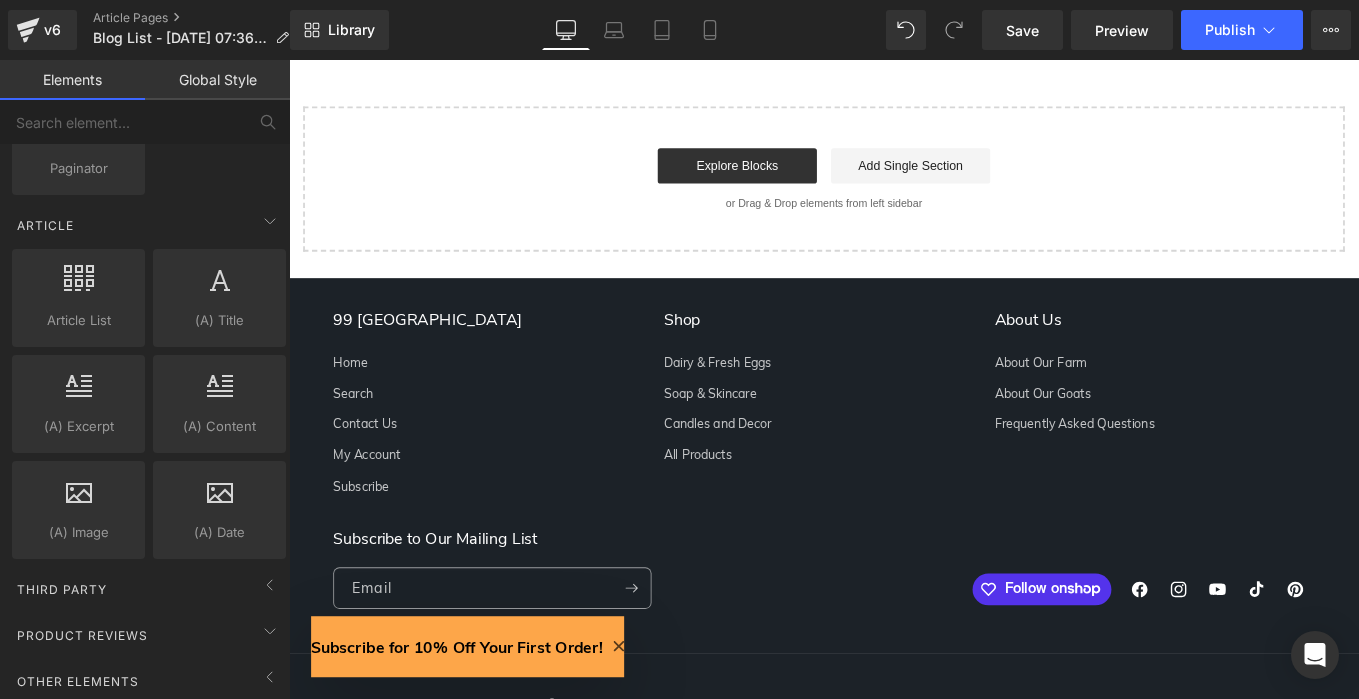 scroll, scrollTop: 0, scrollLeft: 1049, axis: horizontal 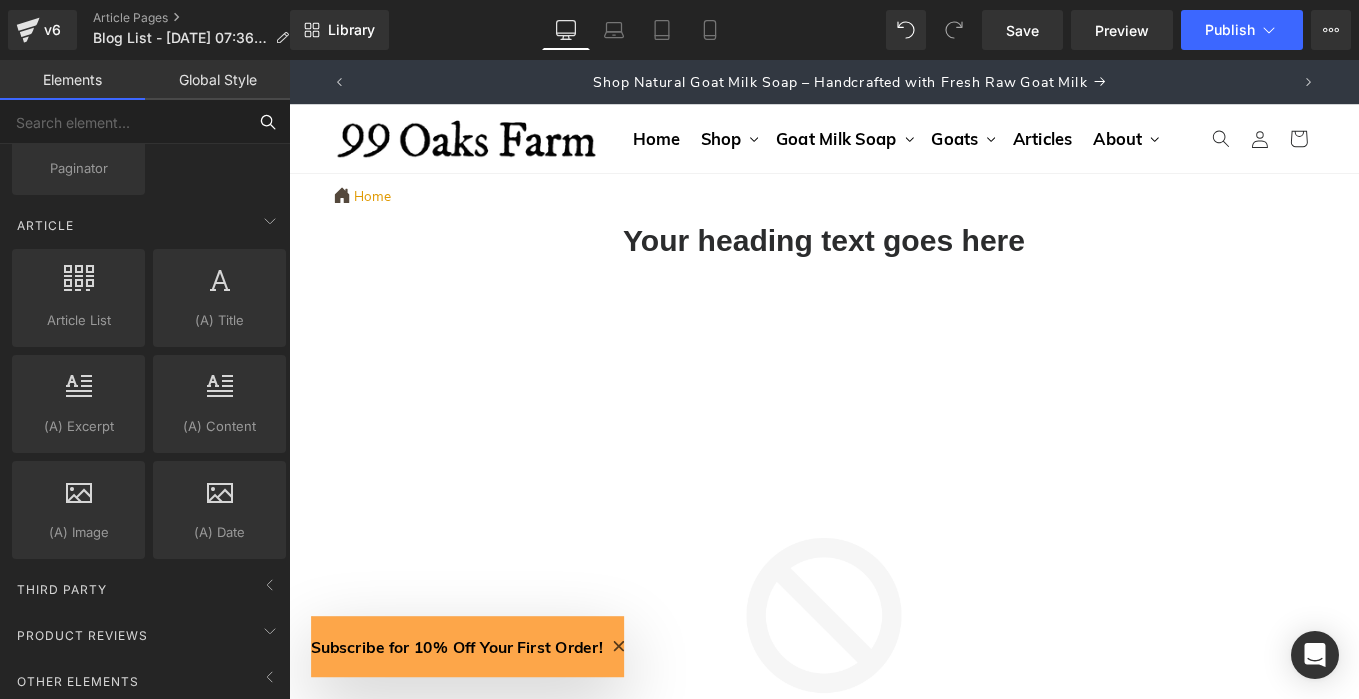 click at bounding box center [123, 122] 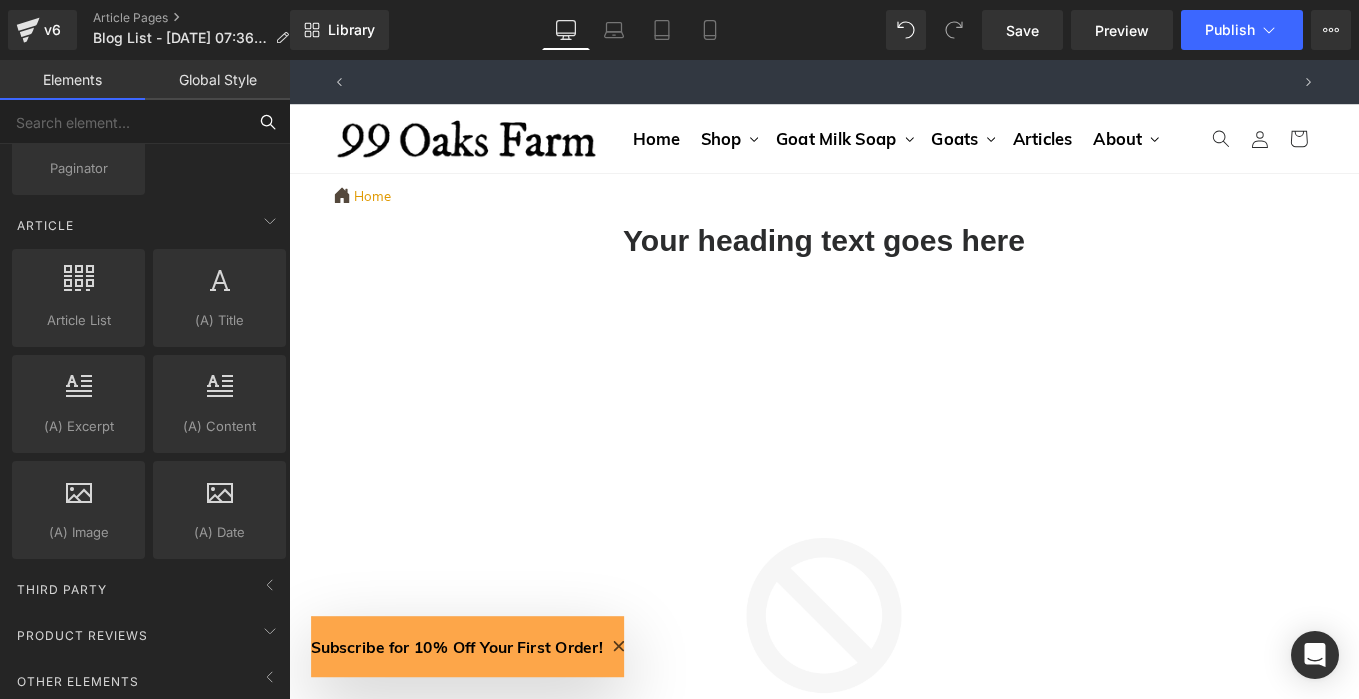 scroll, scrollTop: 0, scrollLeft: 0, axis: both 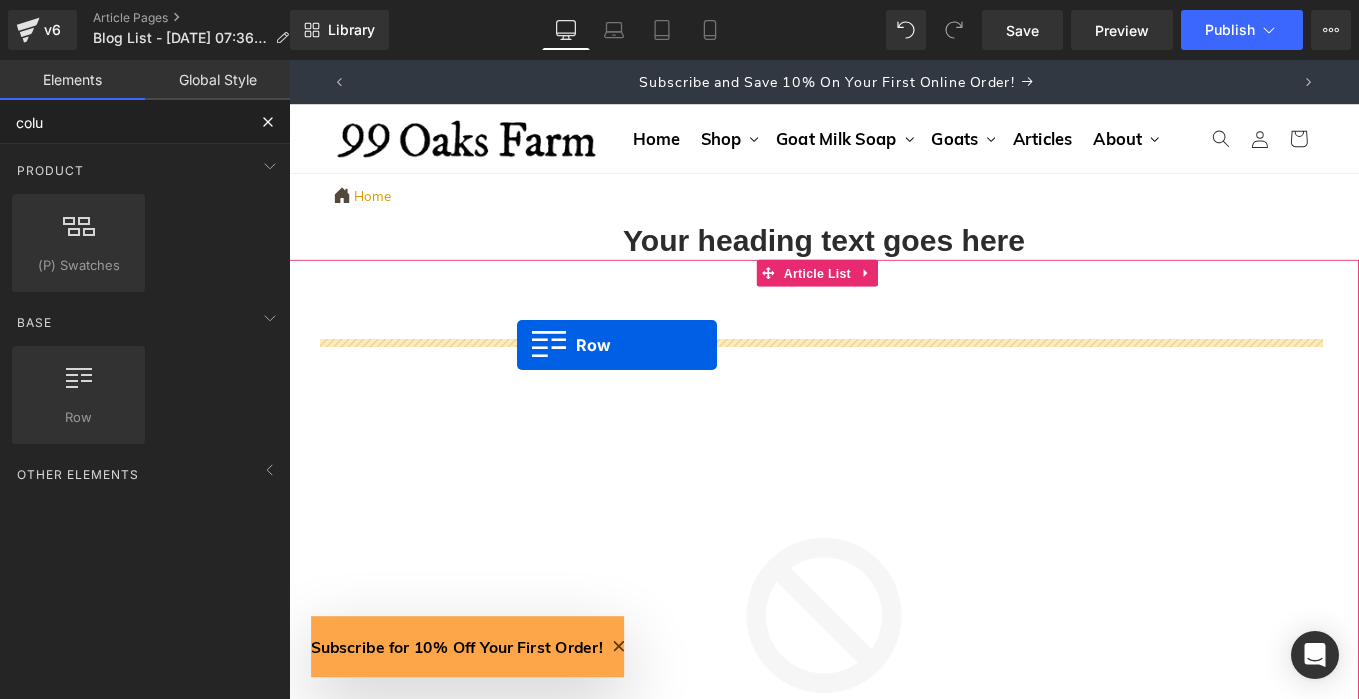 drag, startPoint x: 357, startPoint y: 464, endPoint x: 547, endPoint y: 382, distance: 206.9396 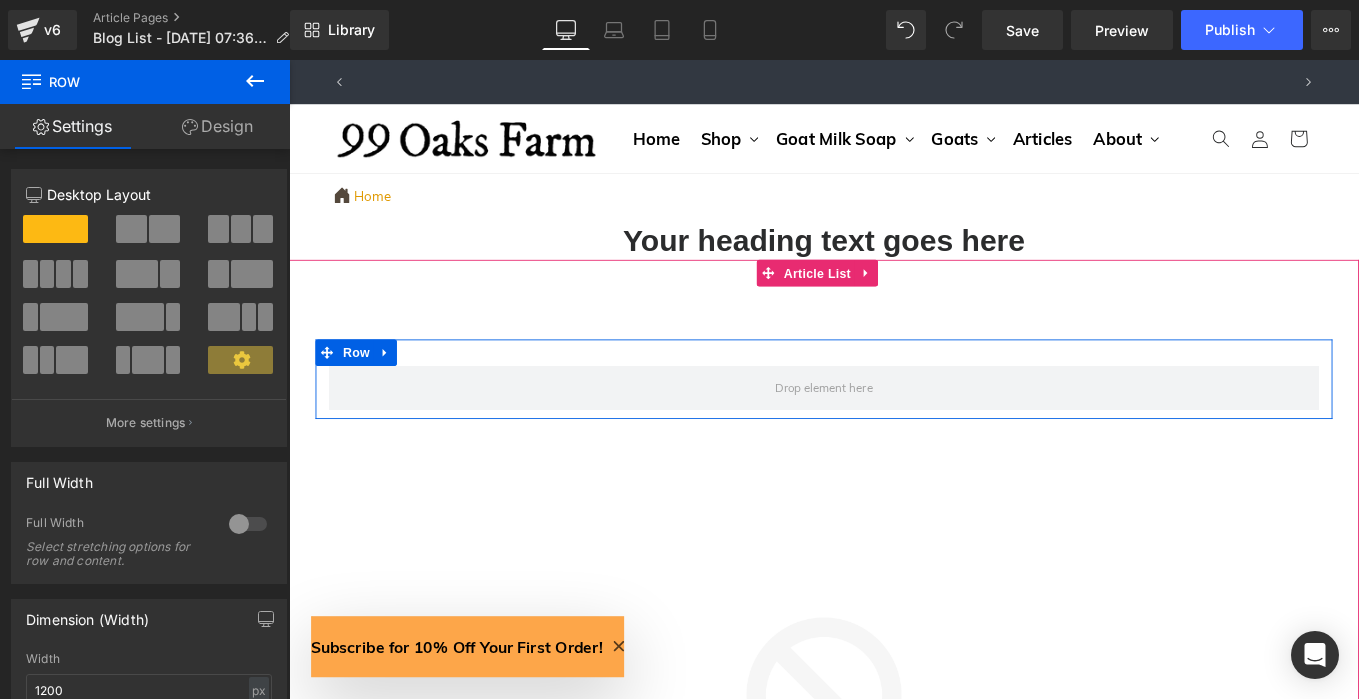 scroll, scrollTop: 0, scrollLeft: 2098, axis: horizontal 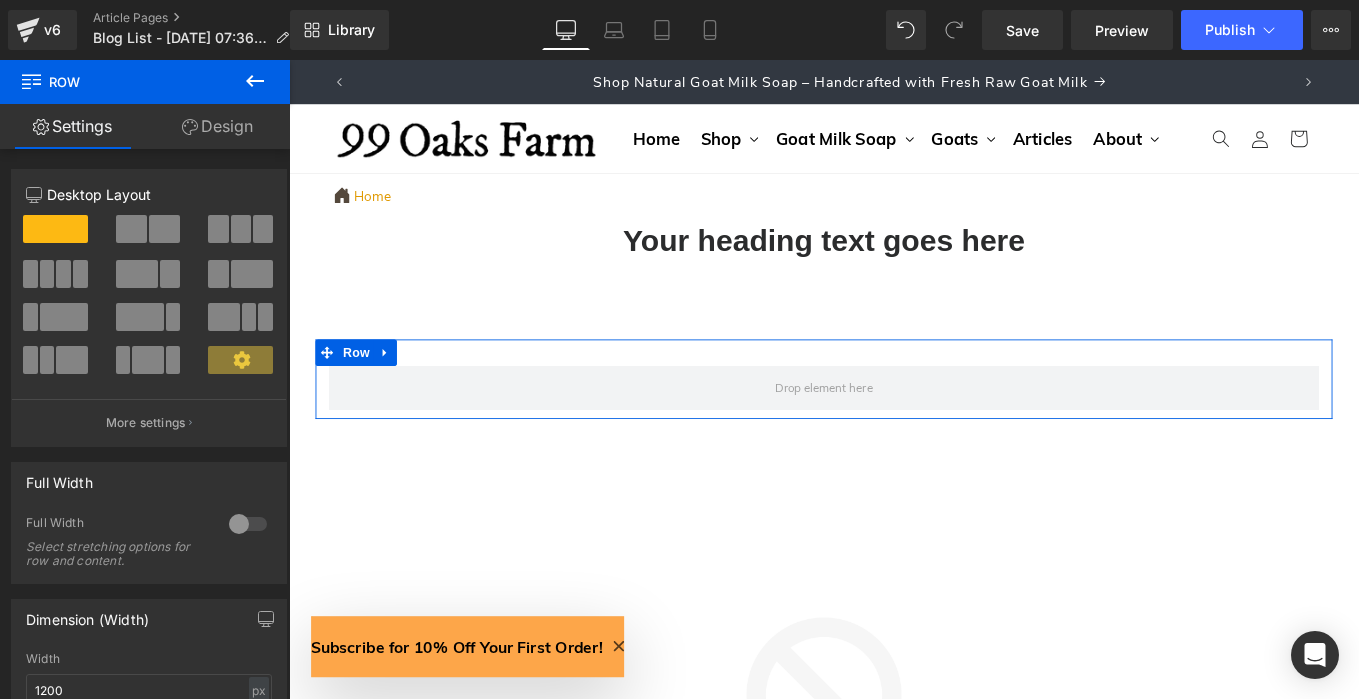 click at bounding box center (137, 274) 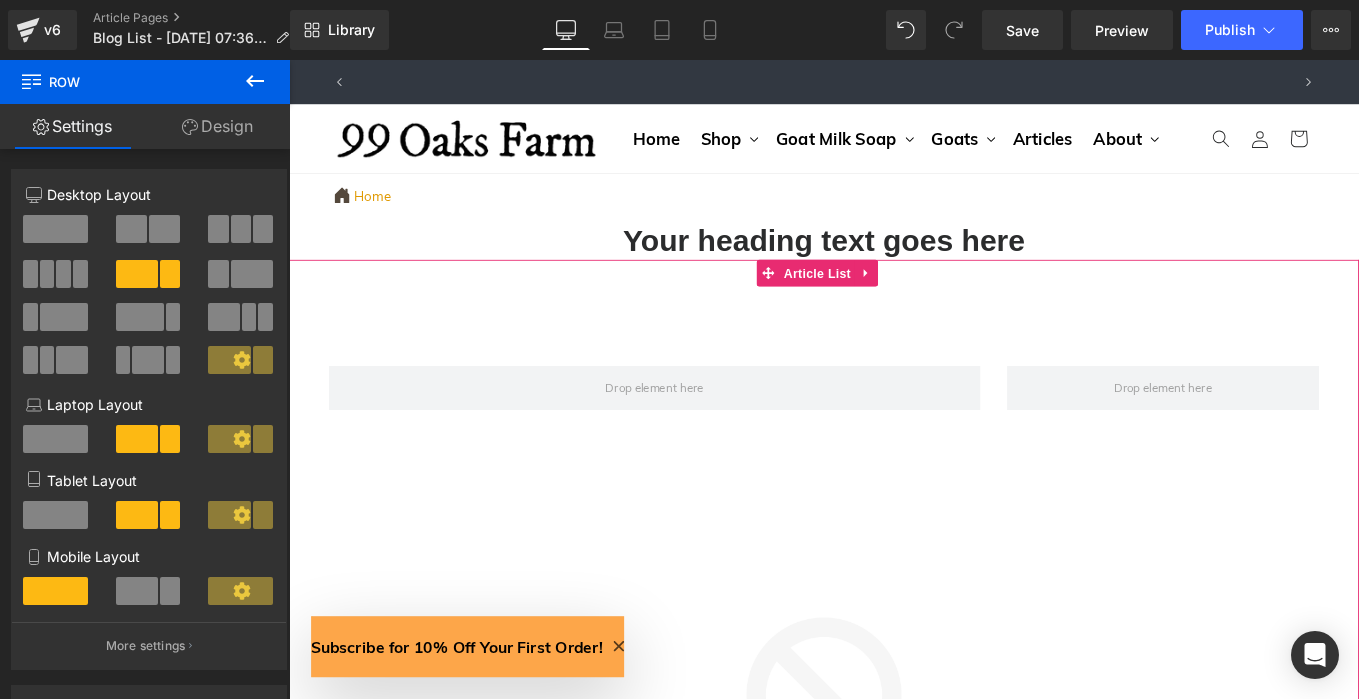 scroll, scrollTop: 0, scrollLeft: 0, axis: both 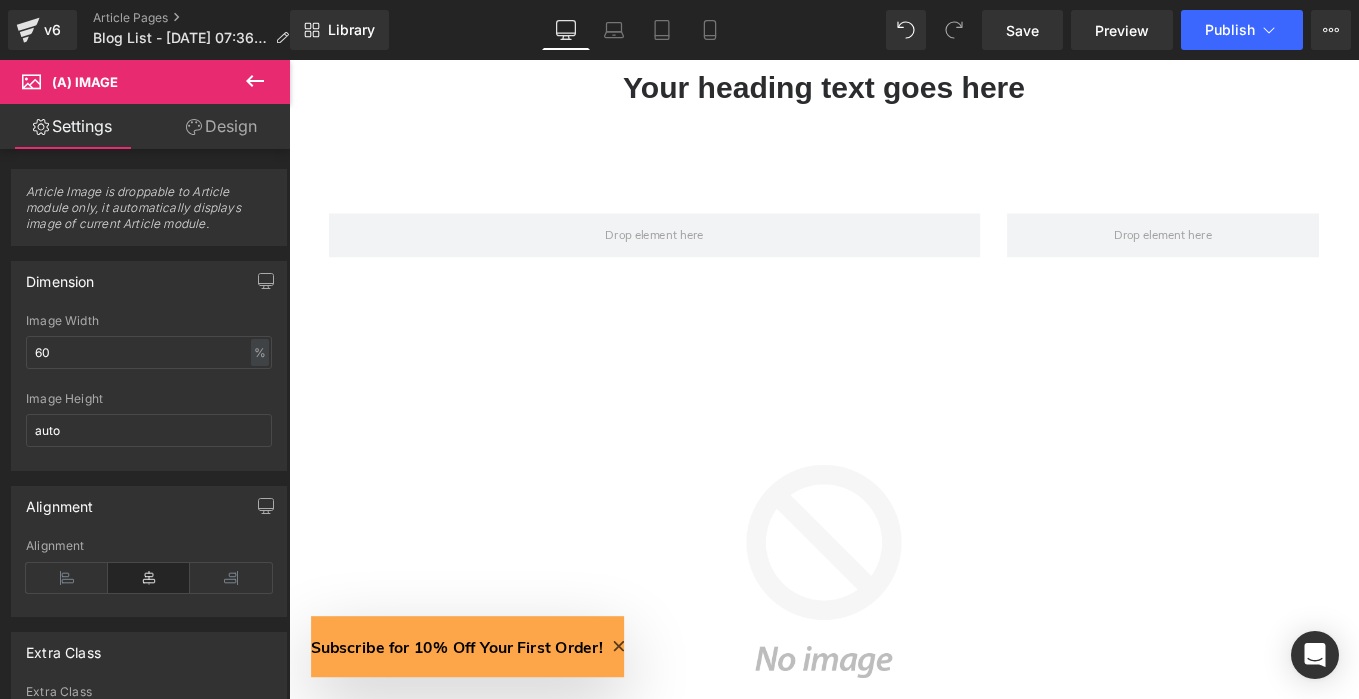 click 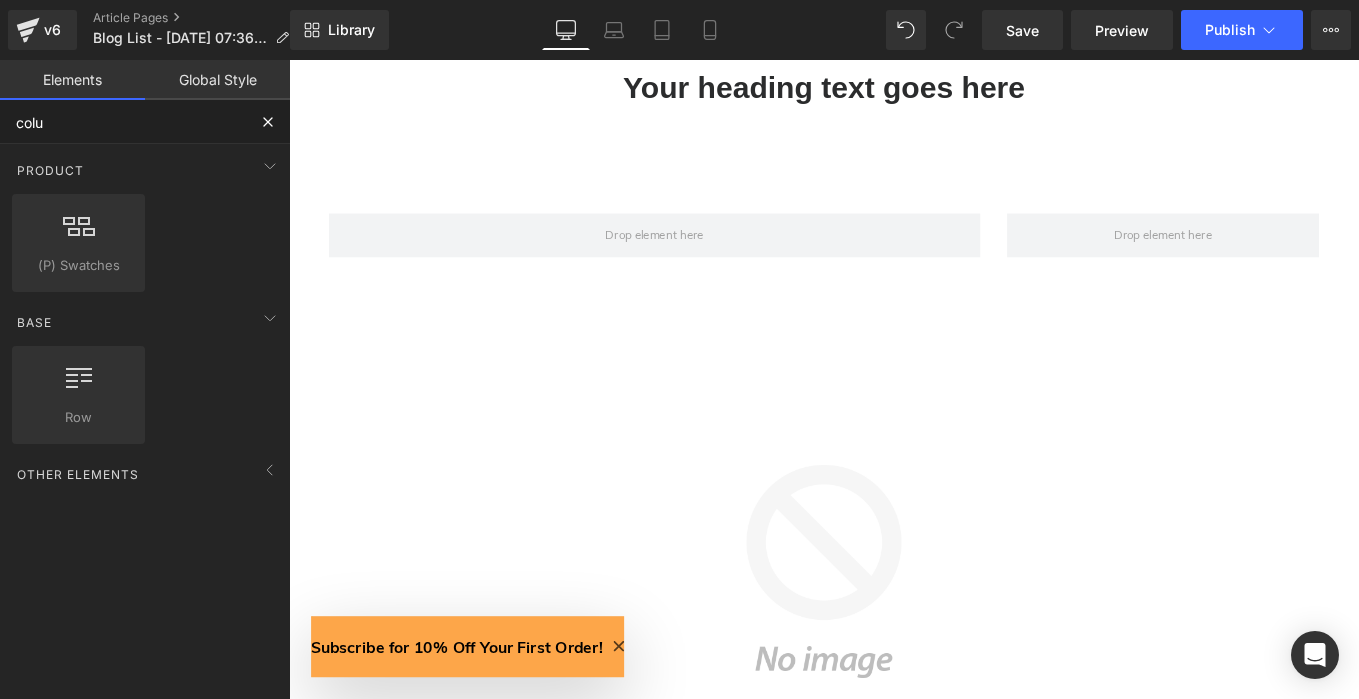 click on "colu" at bounding box center (123, 122) 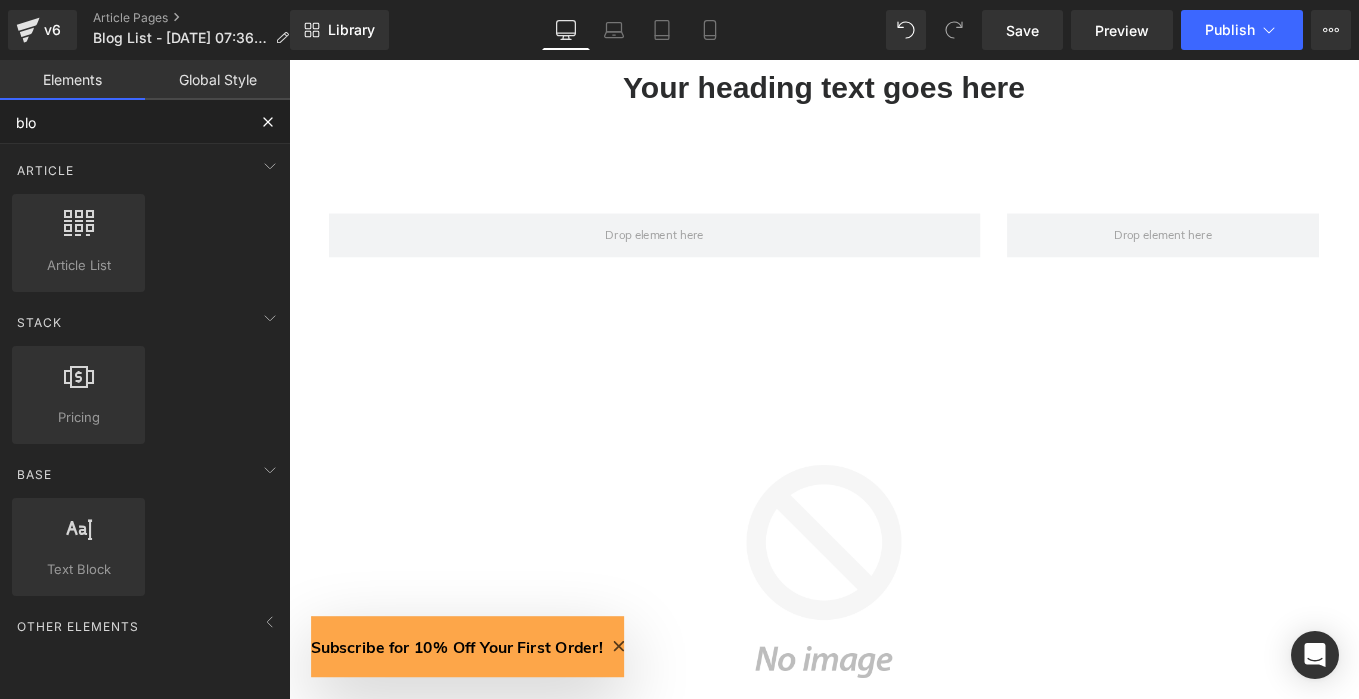 type on "blog" 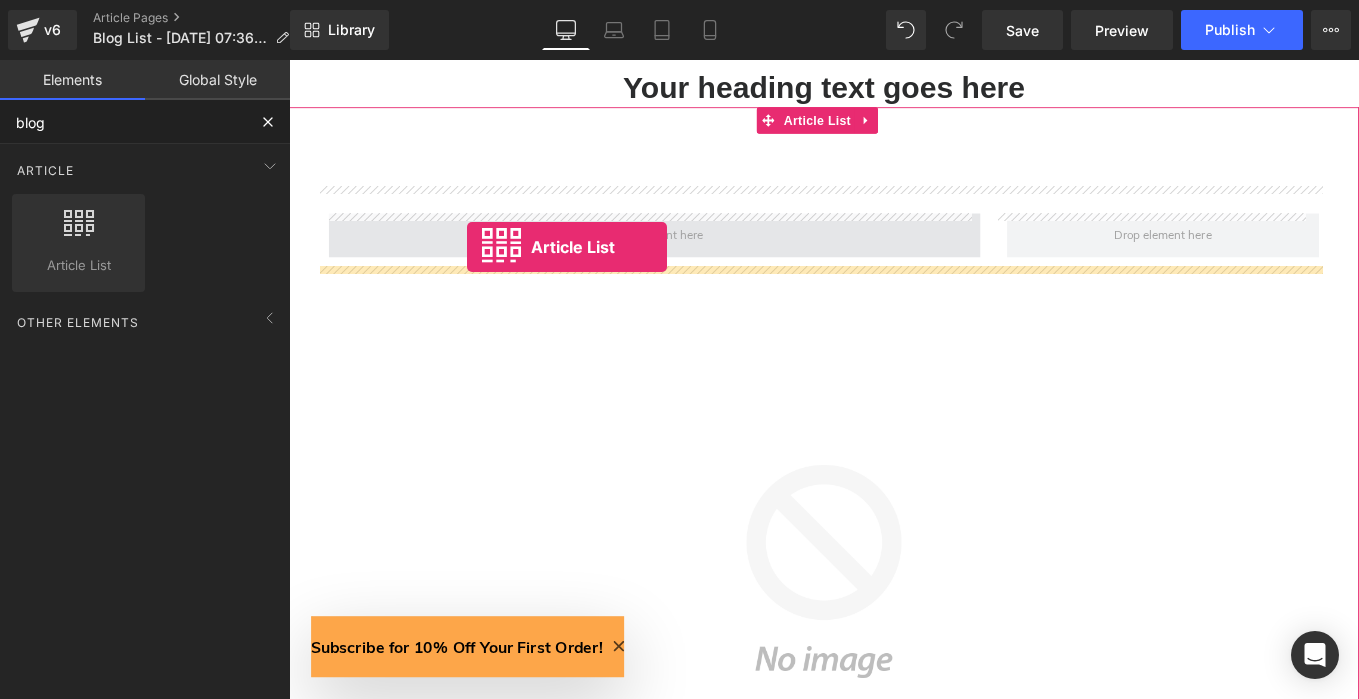 scroll, scrollTop: 0, scrollLeft: 0, axis: both 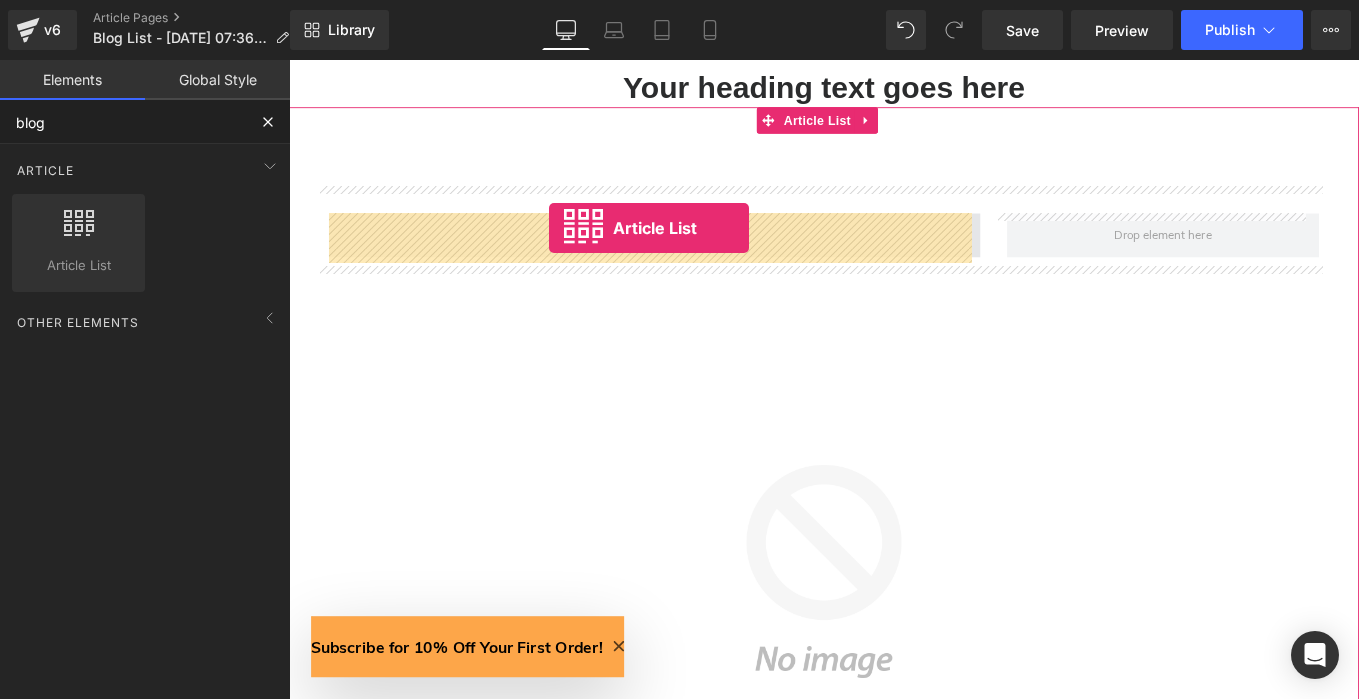 drag, startPoint x: 351, startPoint y: 300, endPoint x: 583, endPoint y: 250, distance: 237.32678 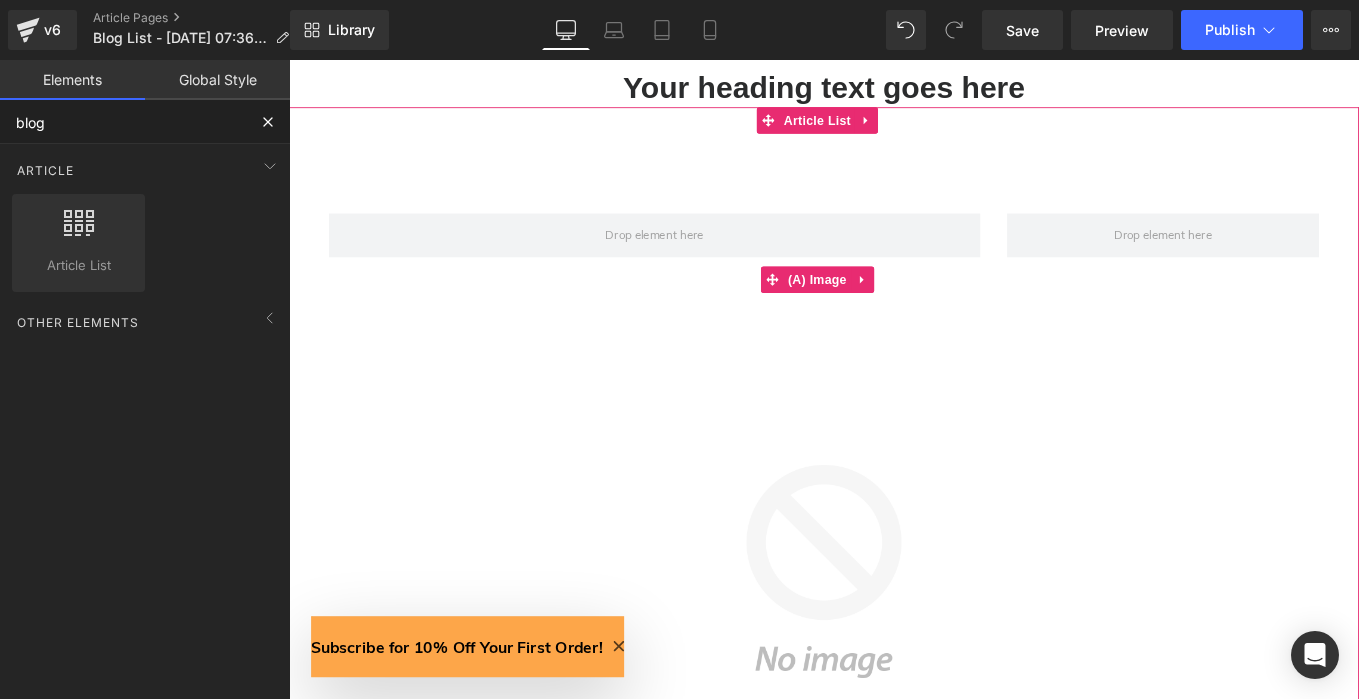 scroll, scrollTop: 0, scrollLeft: 0, axis: both 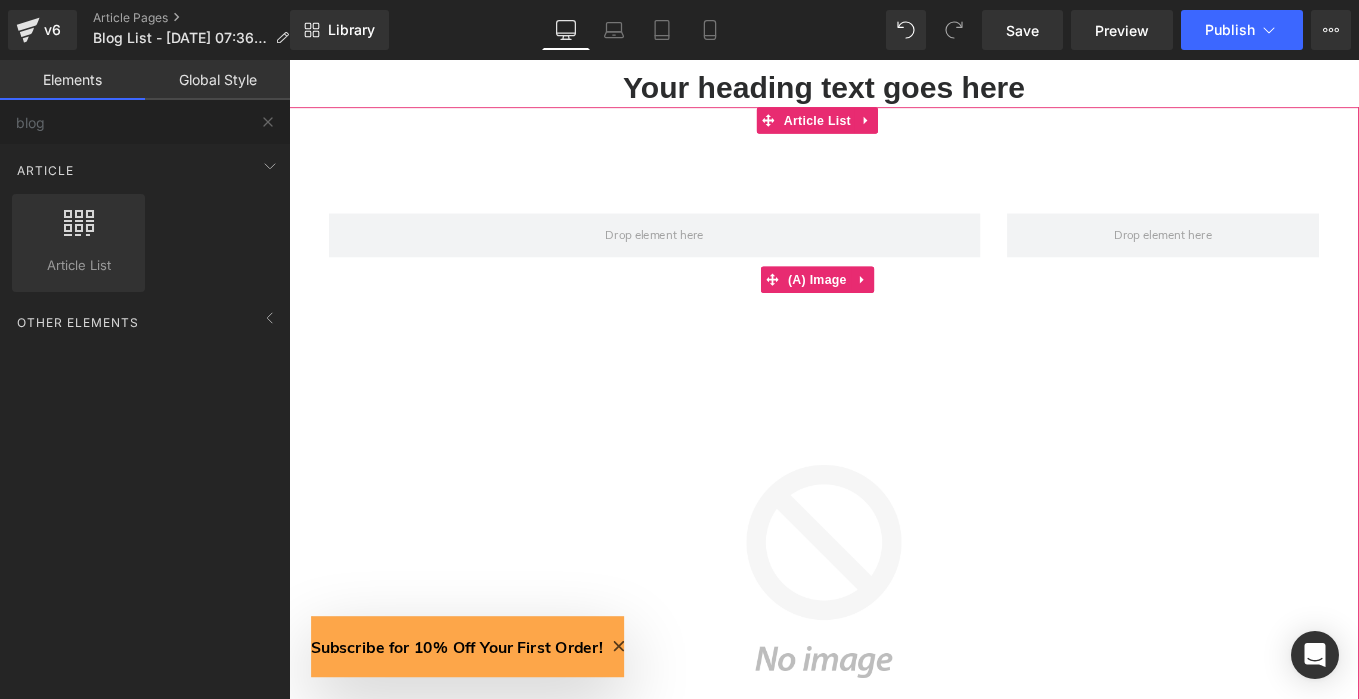 click 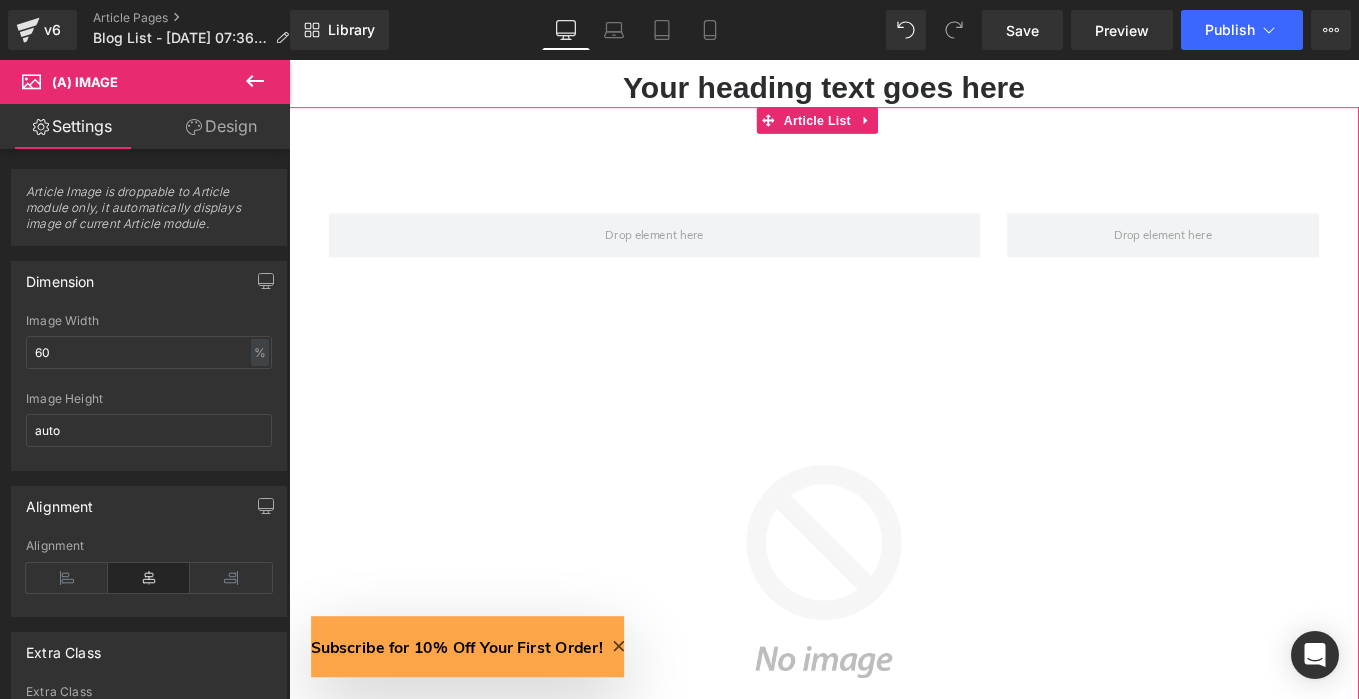 click on "Row
(A) Image
Honey - Caprikorn Lobot Rylex
(A) Title
(A) Content
Article" 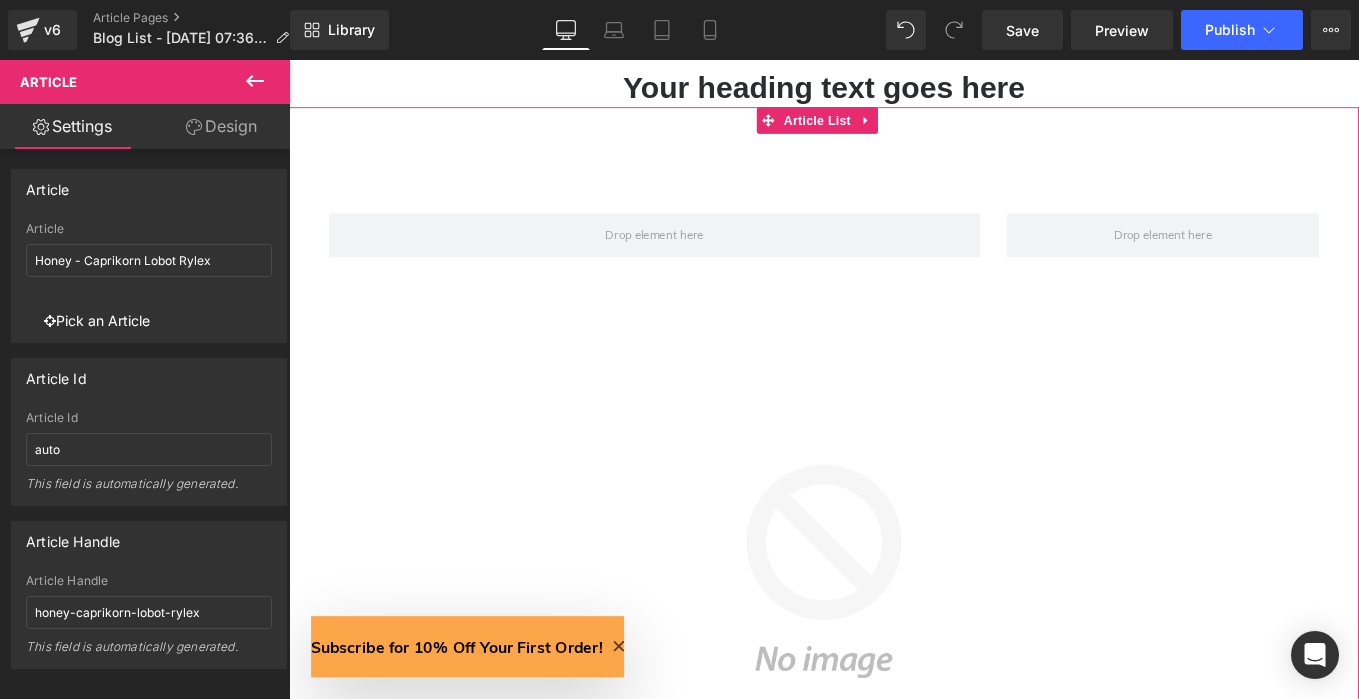 scroll, scrollTop: 0, scrollLeft: 1049, axis: horizontal 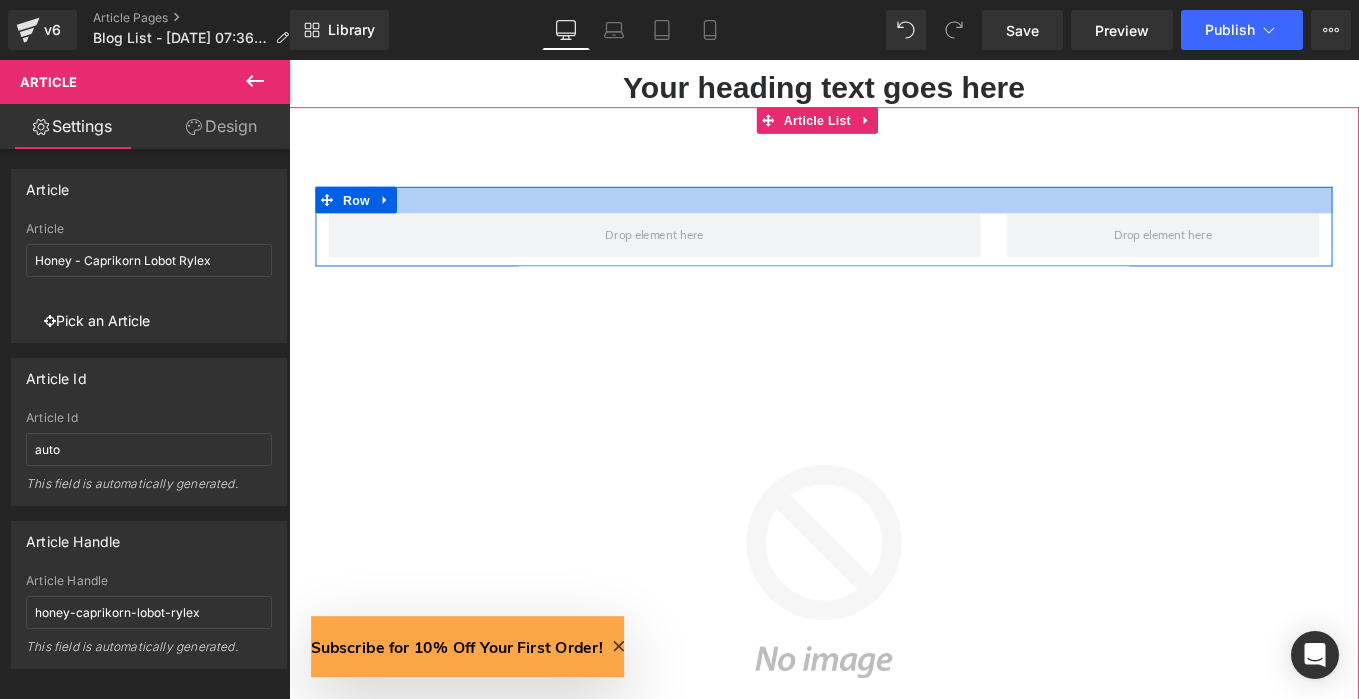 click 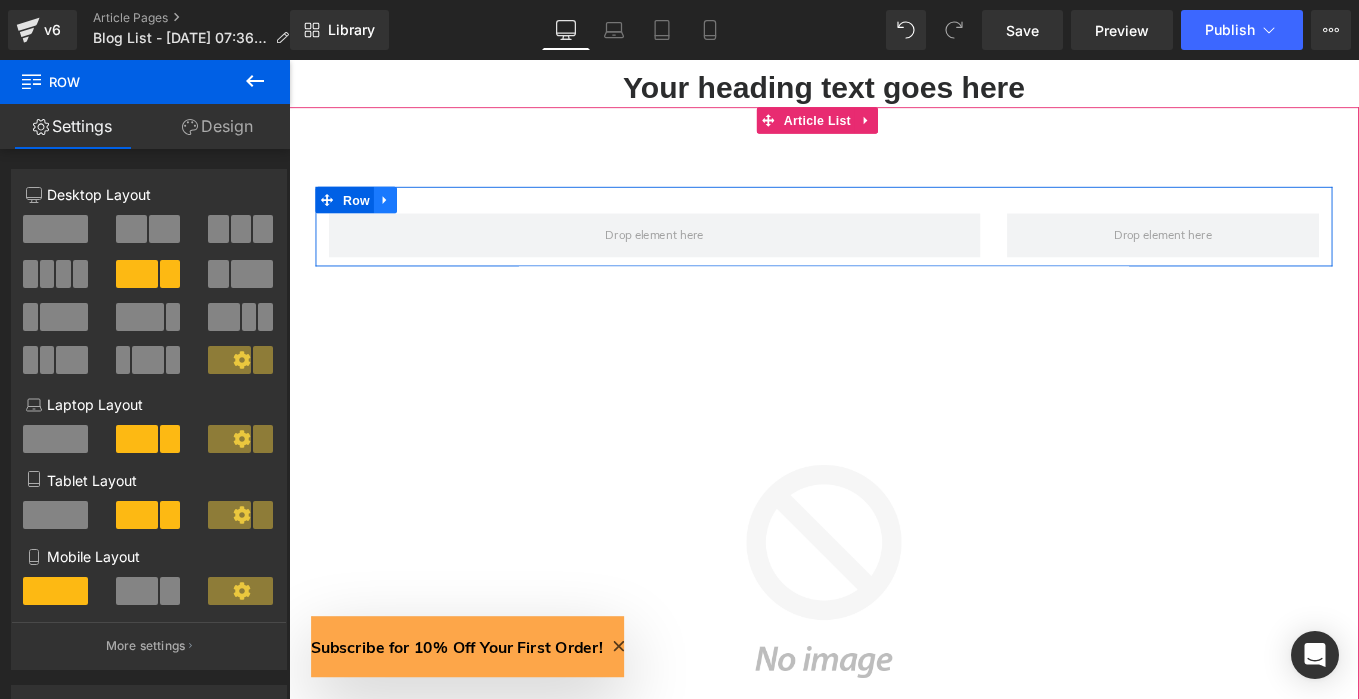 click 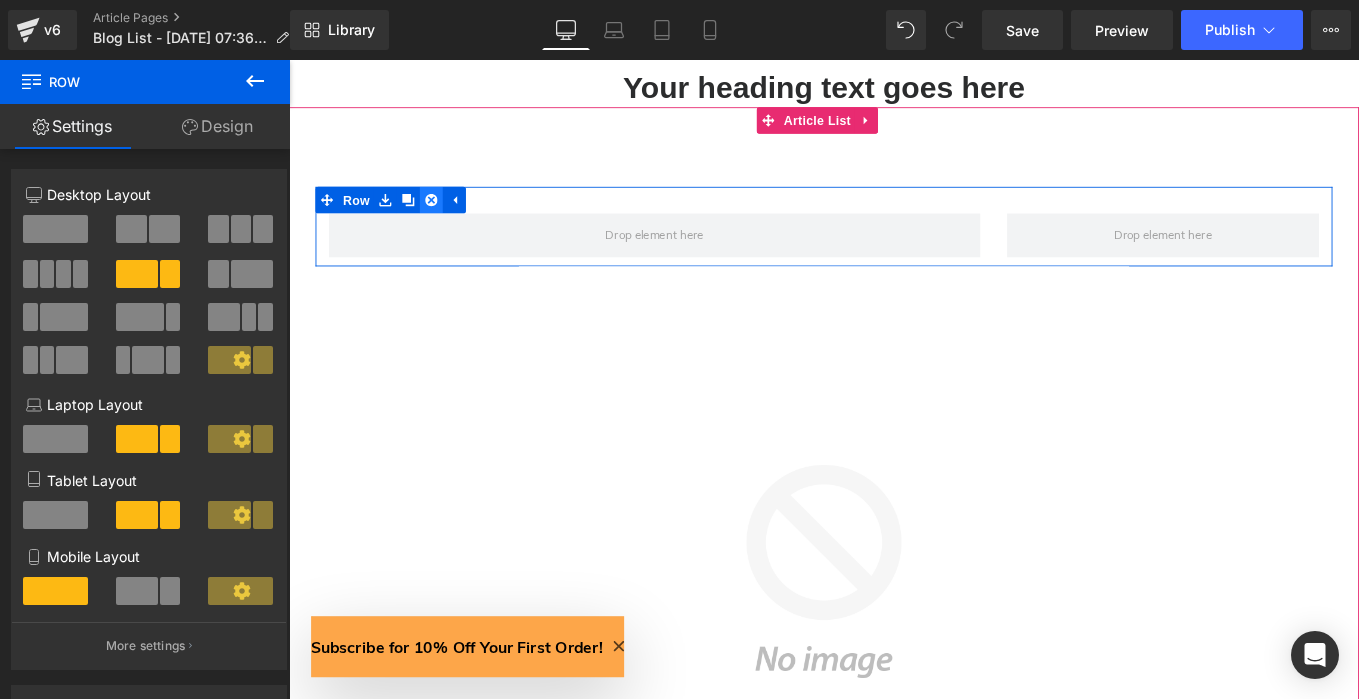 click 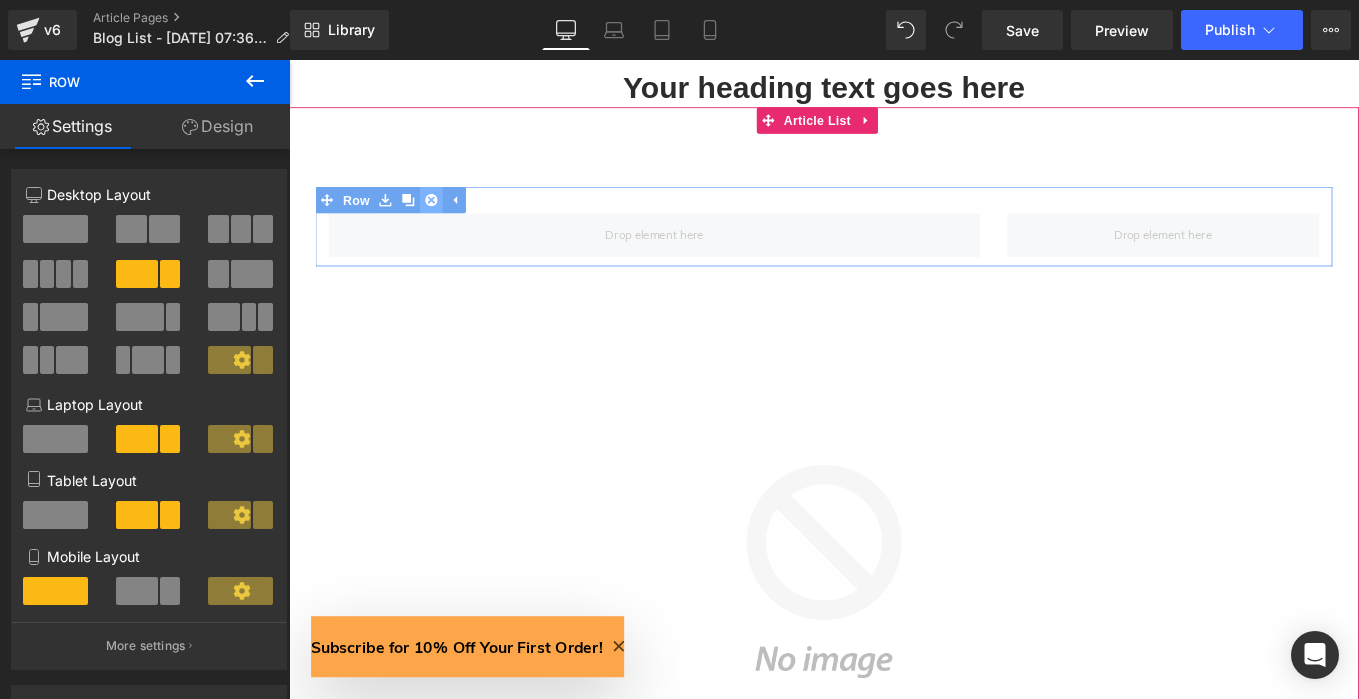 scroll, scrollTop: 0, scrollLeft: 2098, axis: horizontal 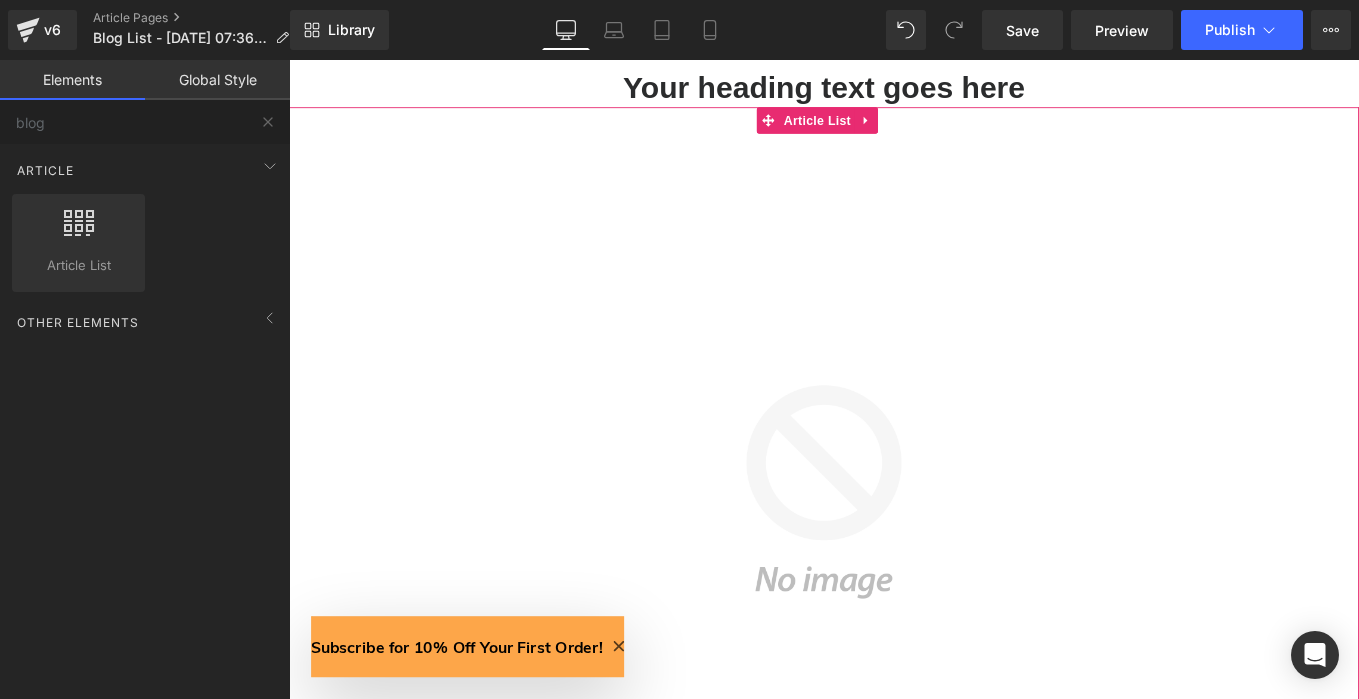 click on "(A) Image
Honey - Caprikorn Lobot Rylex
(A) Title
(A) Content
Article
(A) Image
(A) Title" 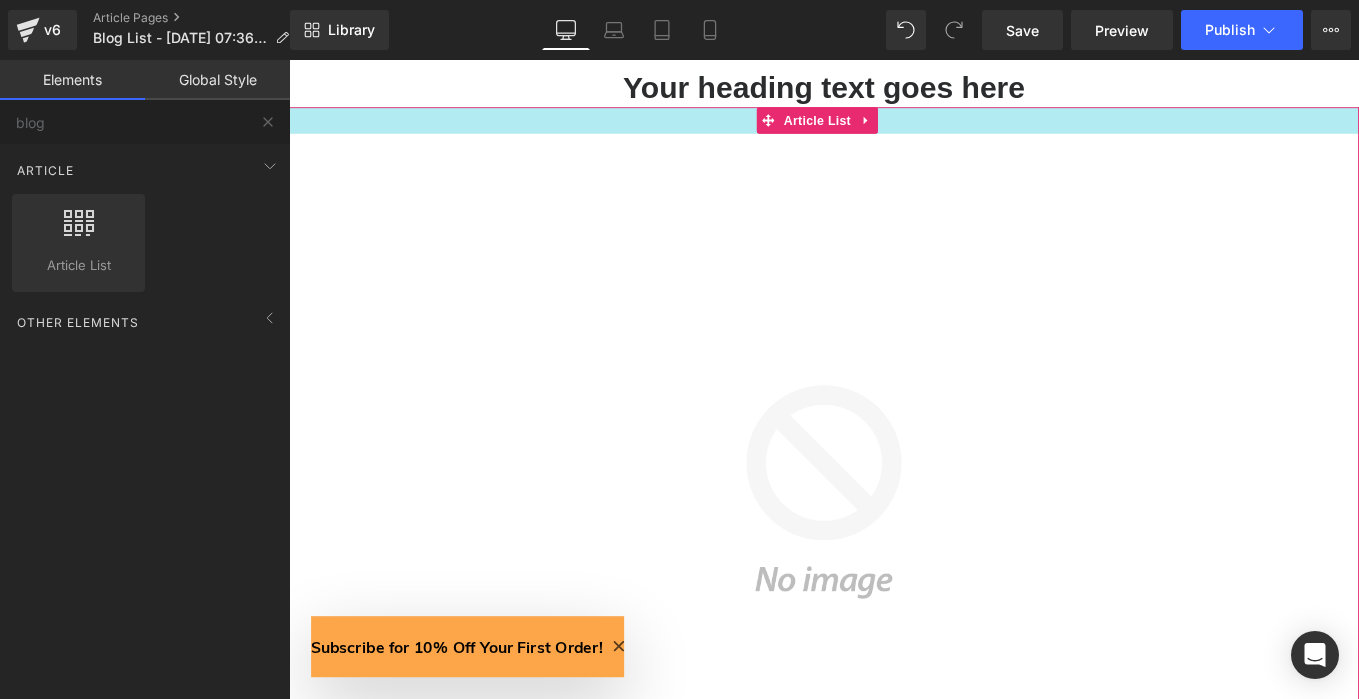 click 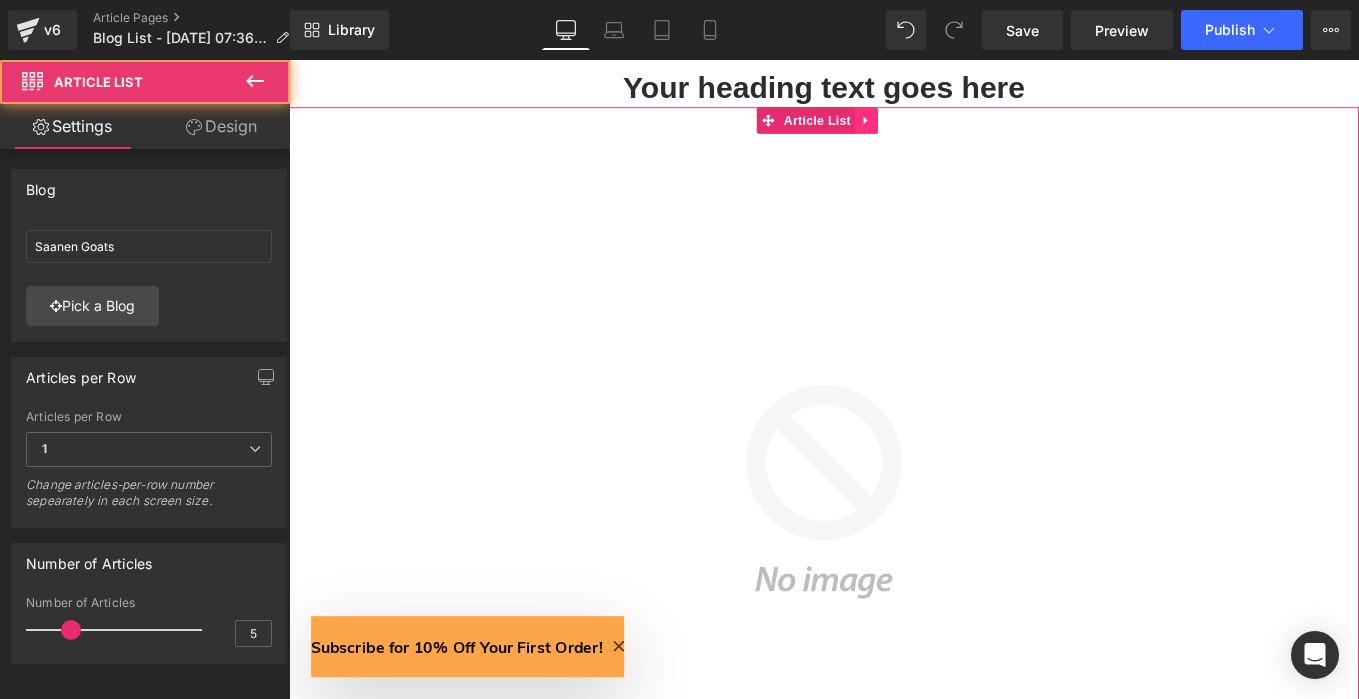 scroll, scrollTop: 0, scrollLeft: 0, axis: both 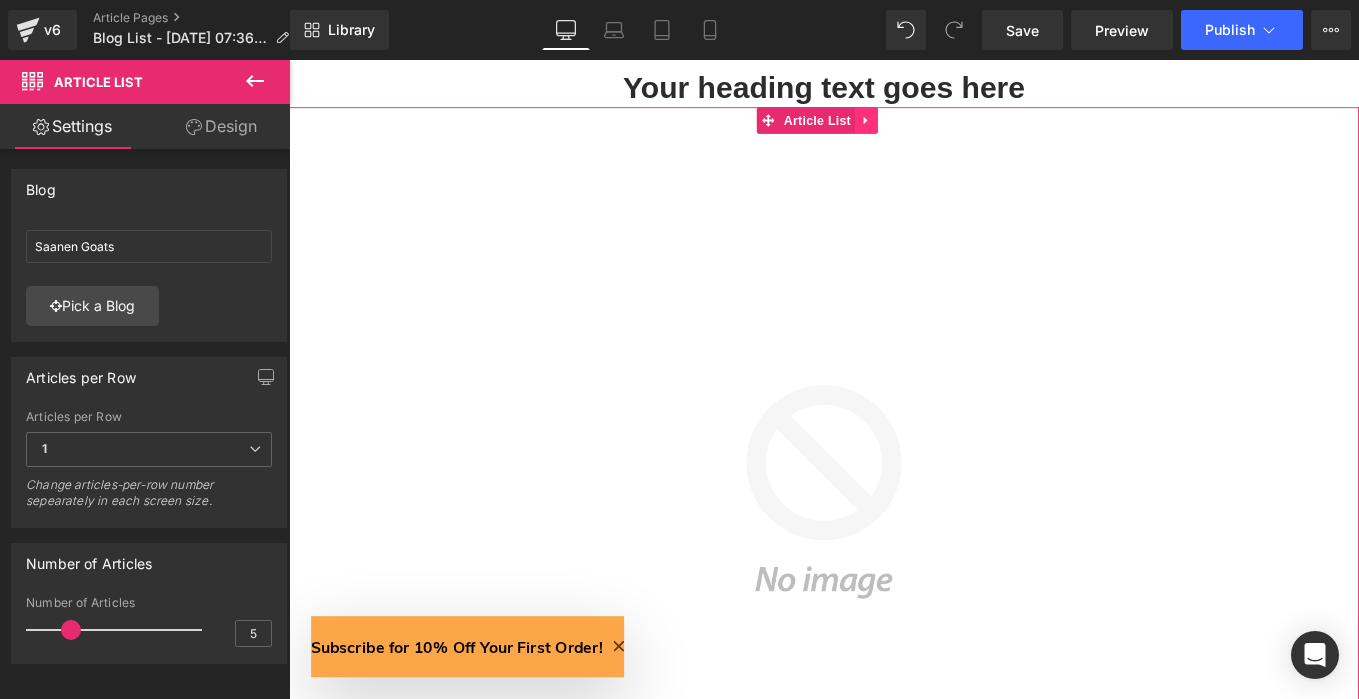 click 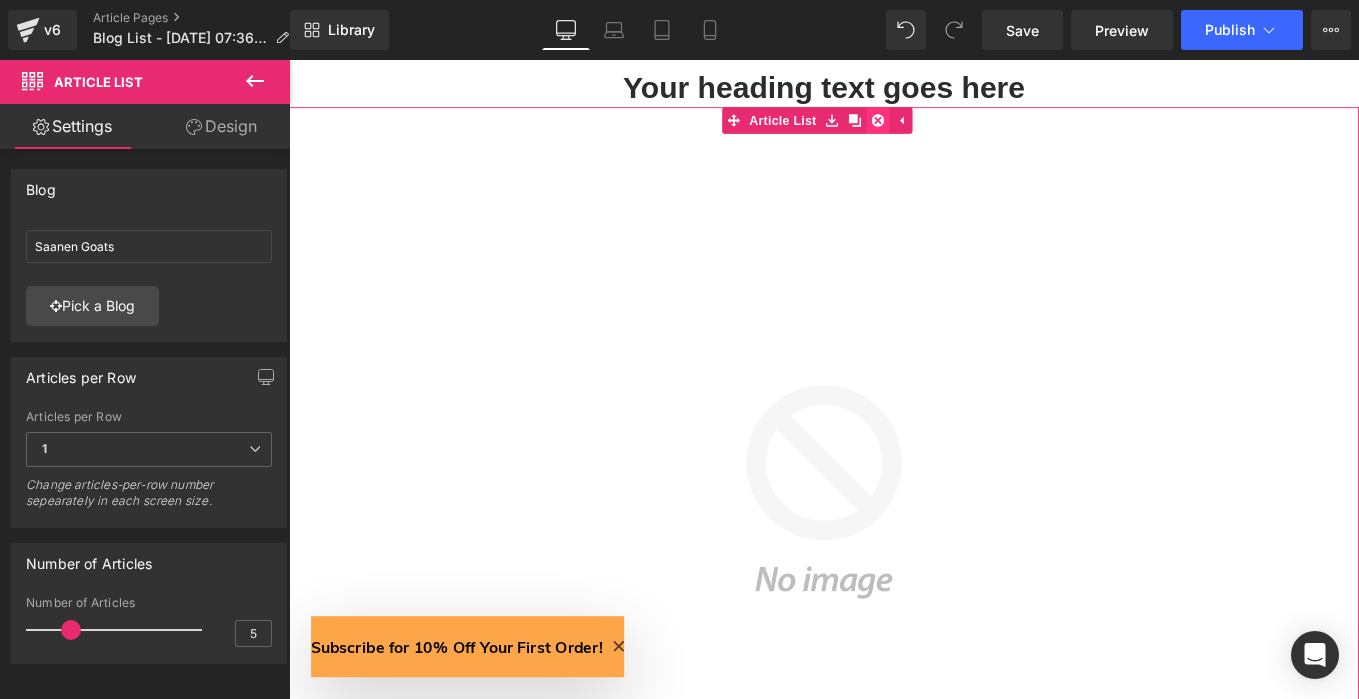 click 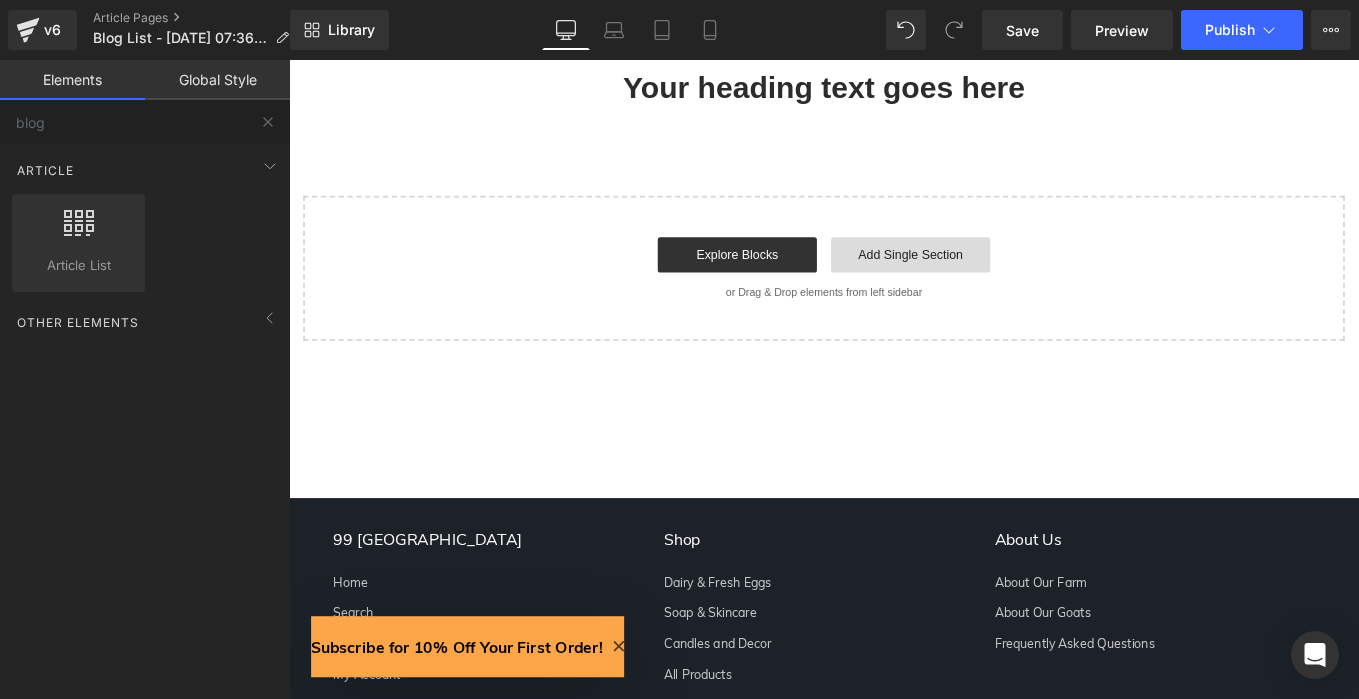 scroll, scrollTop: 0, scrollLeft: 1049, axis: horizontal 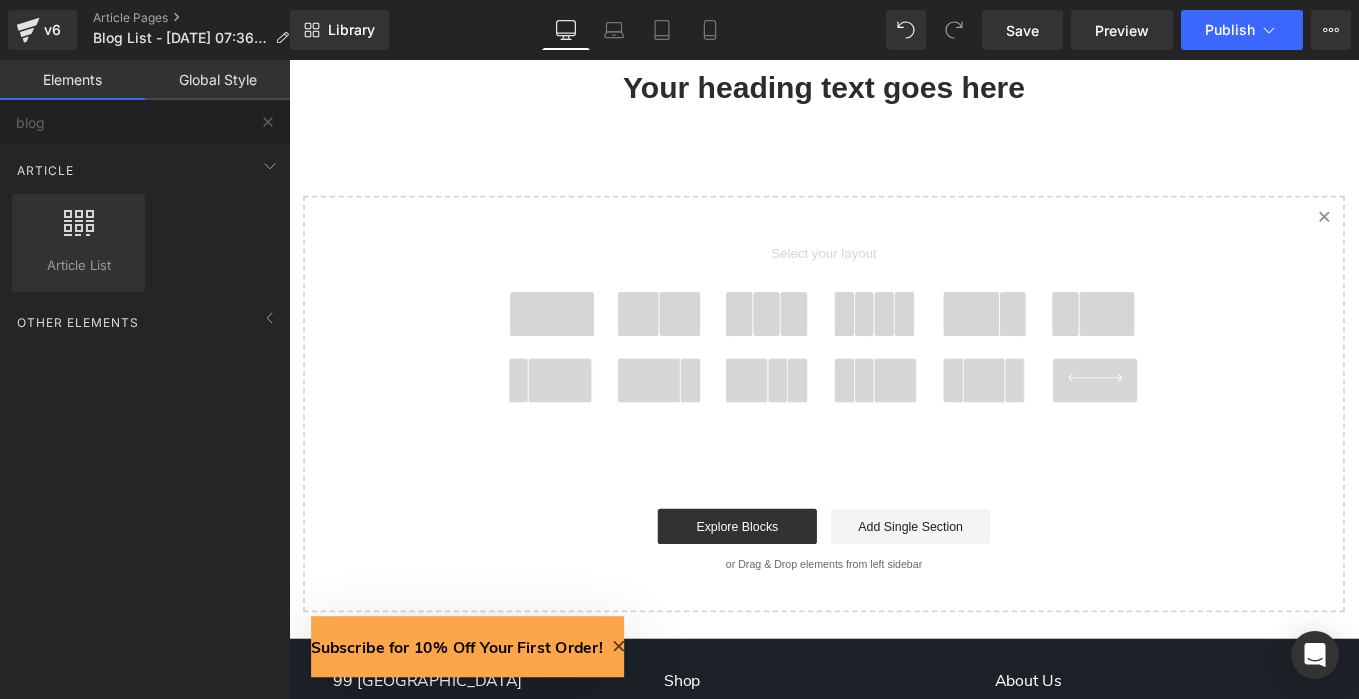 click at bounding box center (1061, 347) 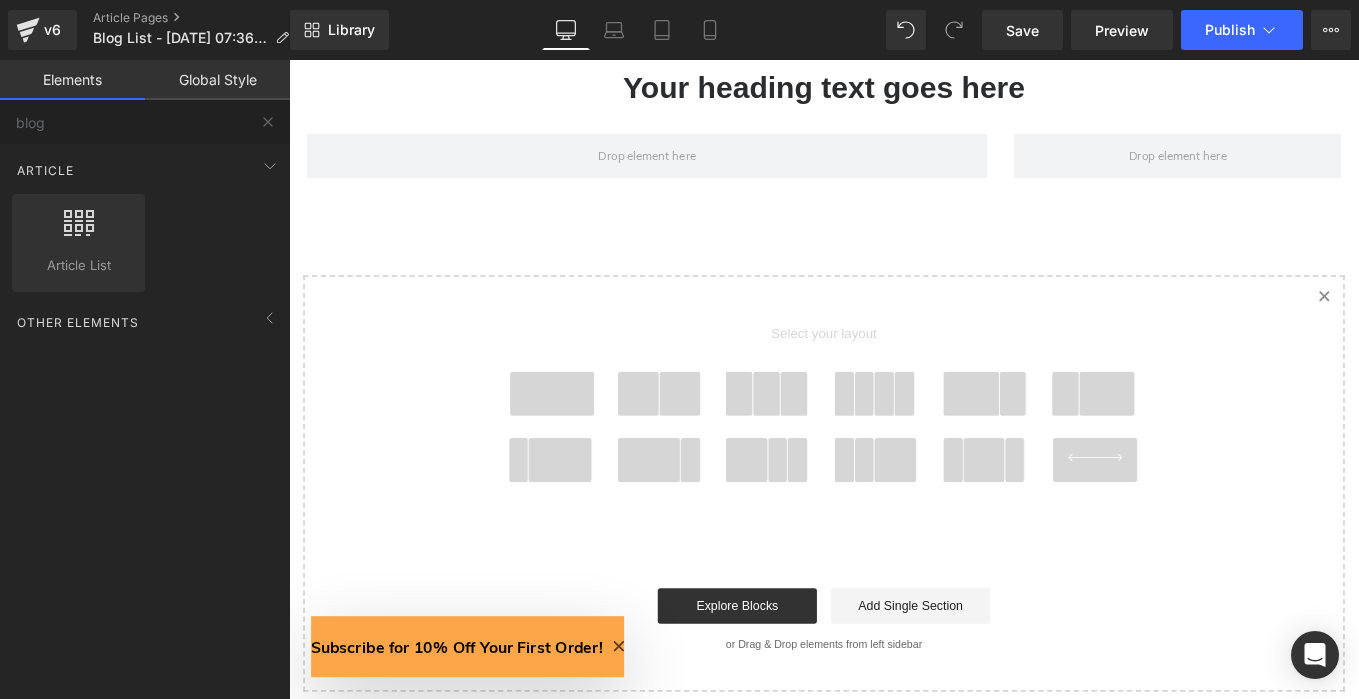 scroll, scrollTop: 158, scrollLeft: 0, axis: vertical 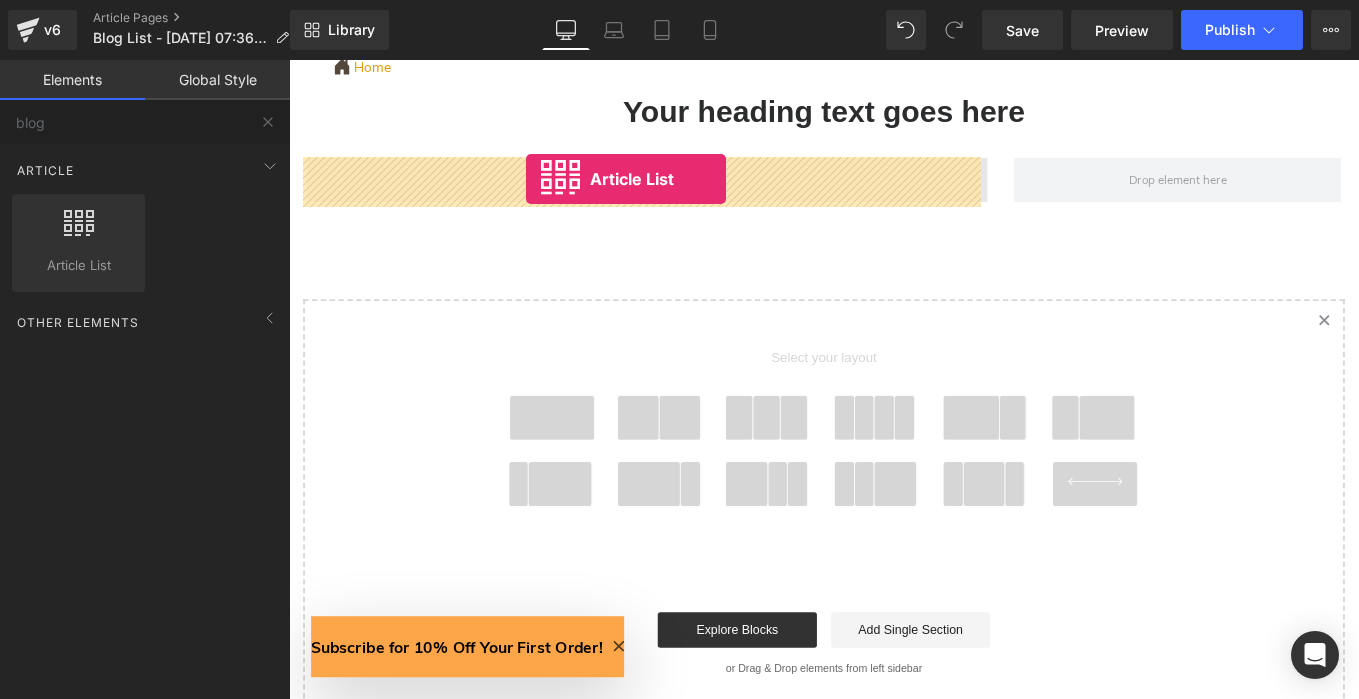 drag, startPoint x: 359, startPoint y: 313, endPoint x: 557, endPoint y: 194, distance: 231.00865 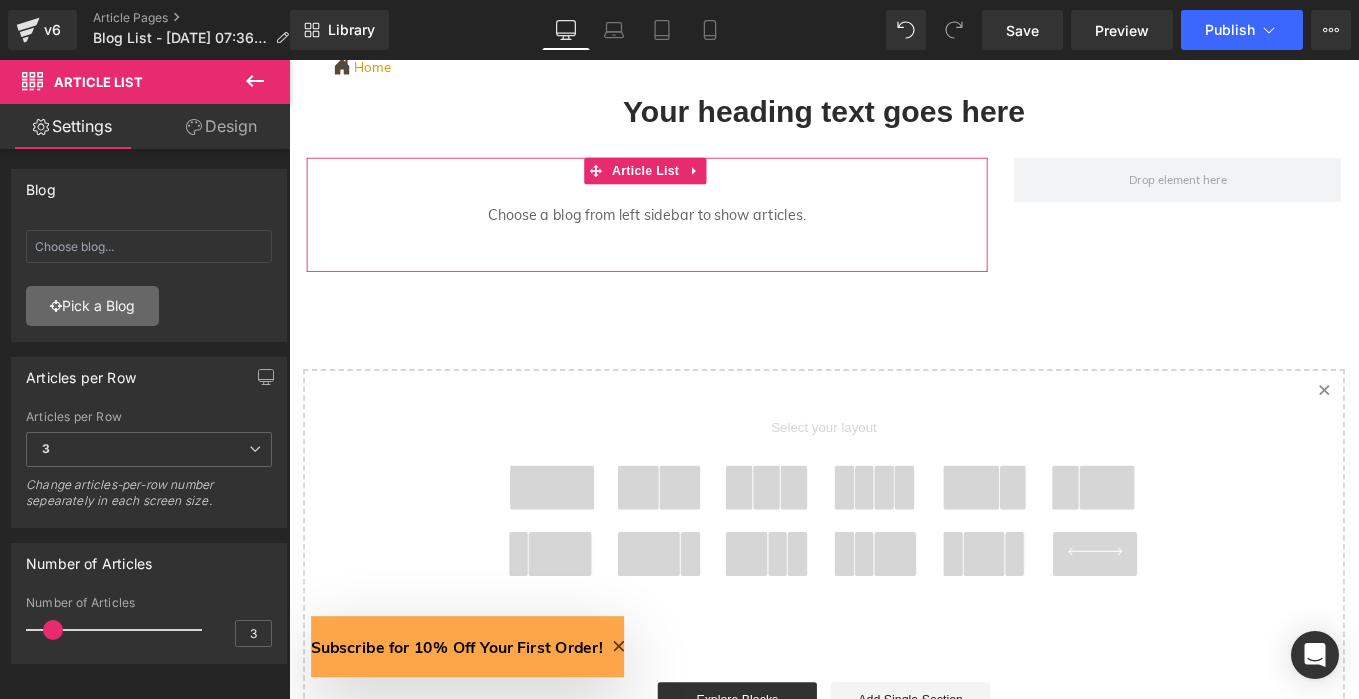 scroll, scrollTop: 0, scrollLeft: 1049, axis: horizontal 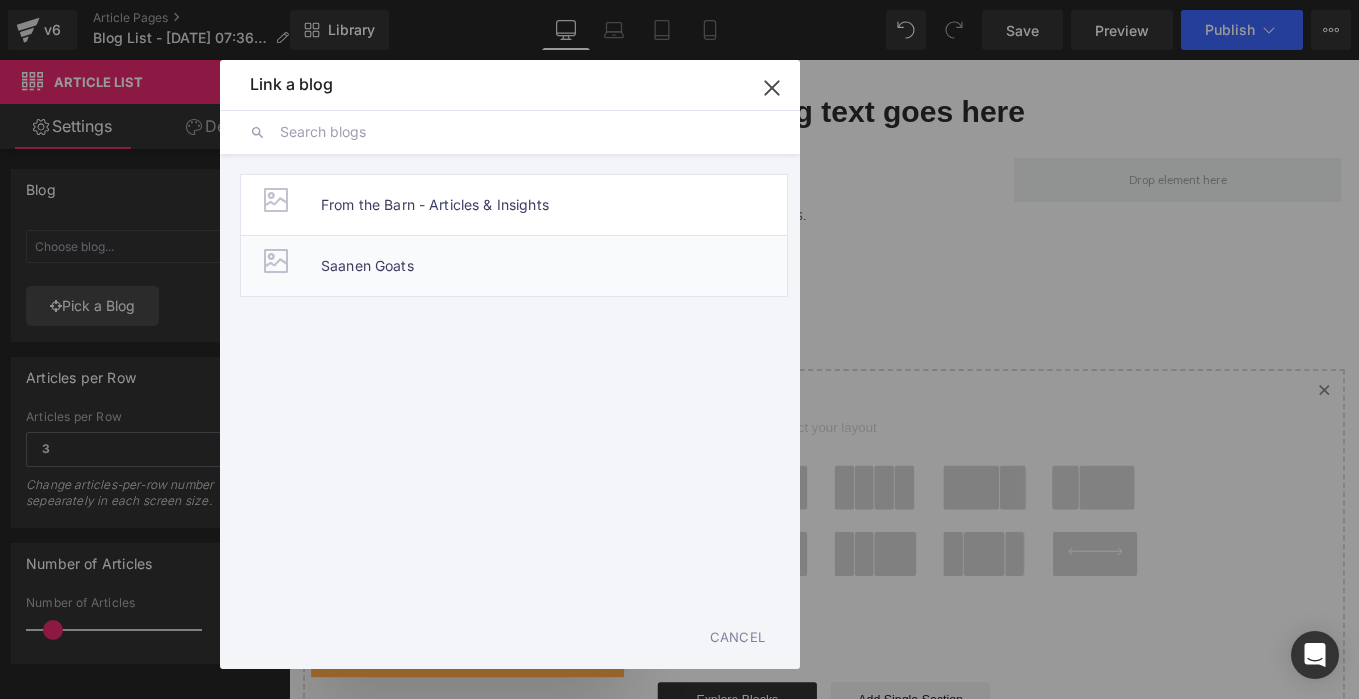 click on "Saanen Goats" at bounding box center [367, 266] 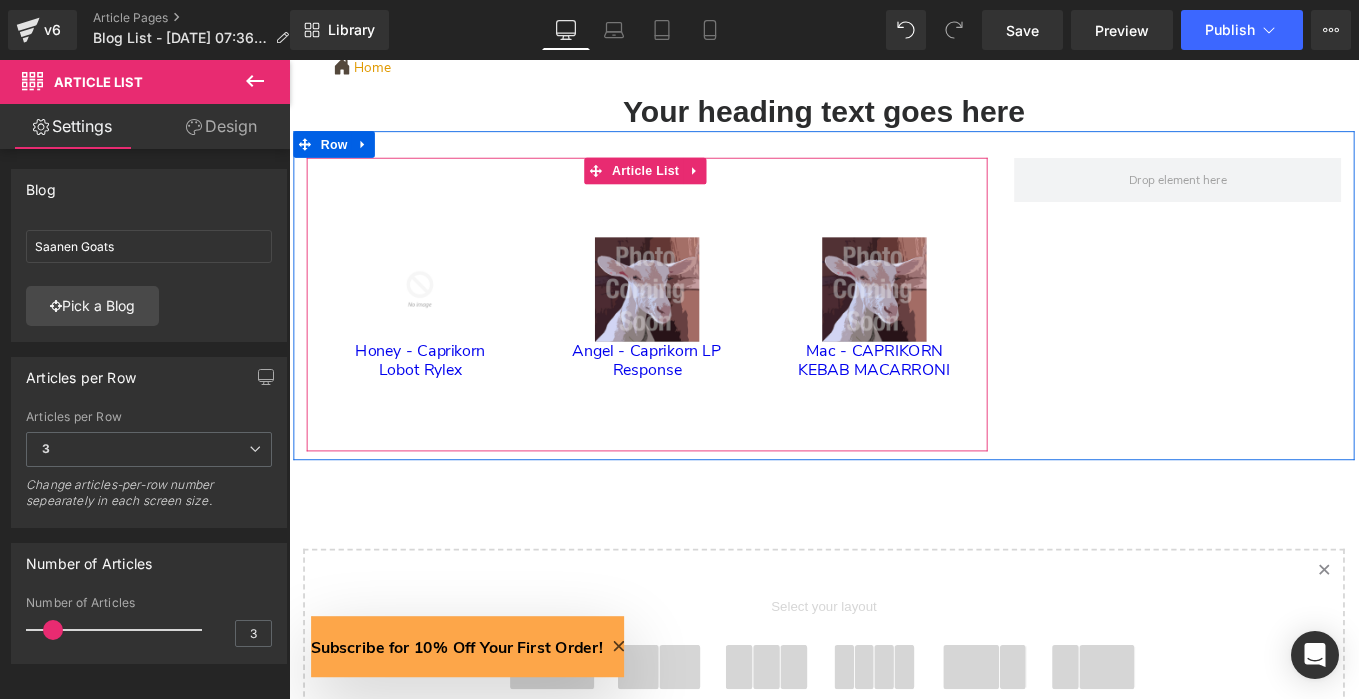 scroll, scrollTop: 0, scrollLeft: 2098, axis: horizontal 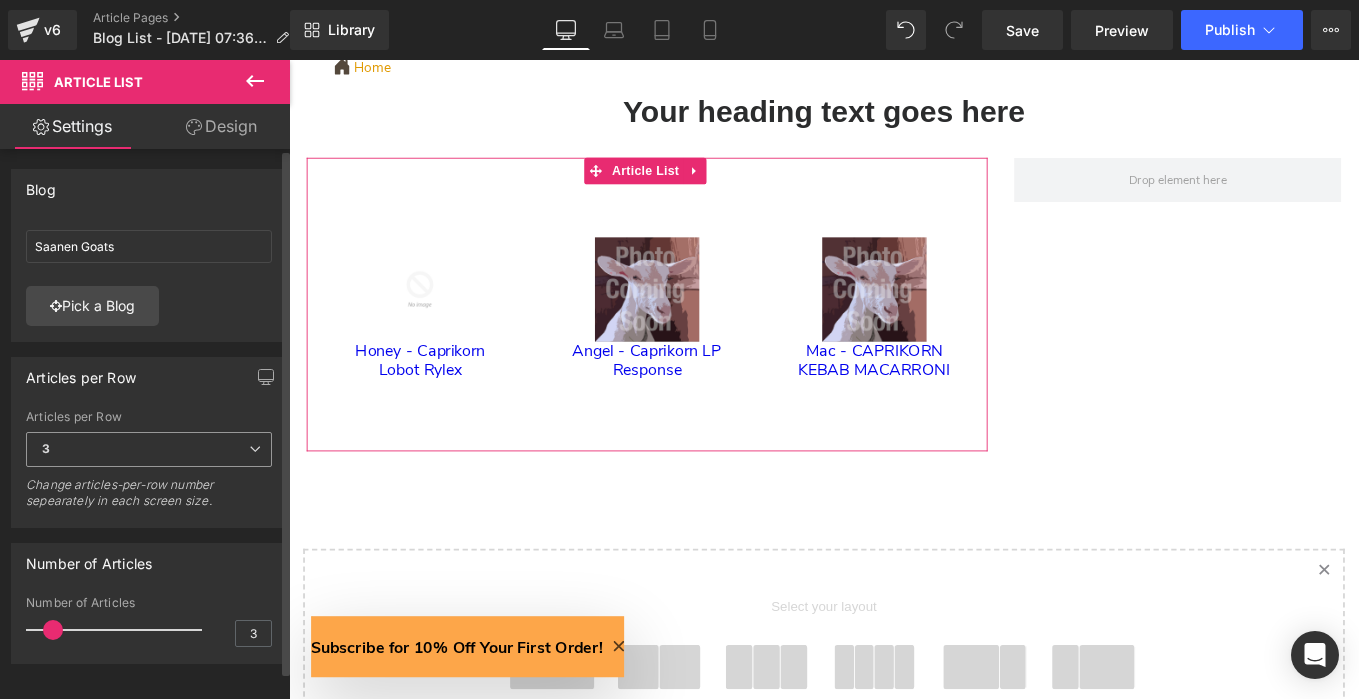 click on "3" at bounding box center [149, 449] 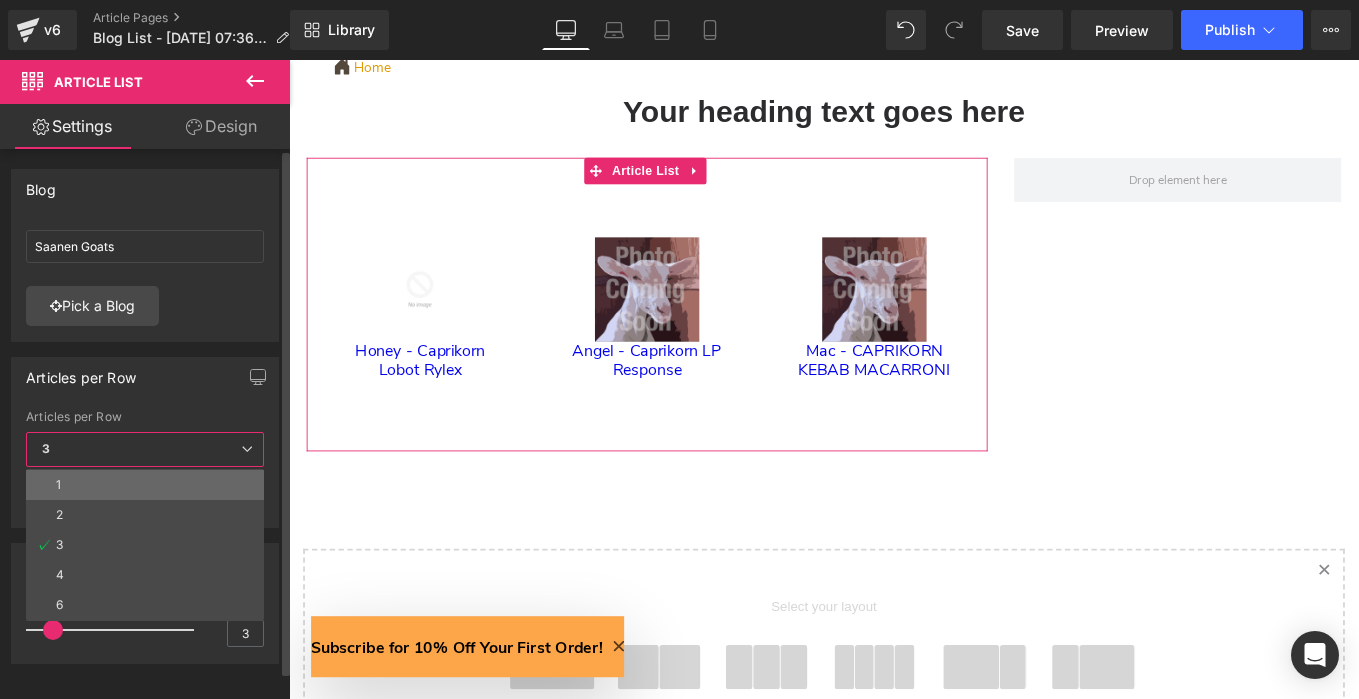 click on "1" at bounding box center (145, 485) 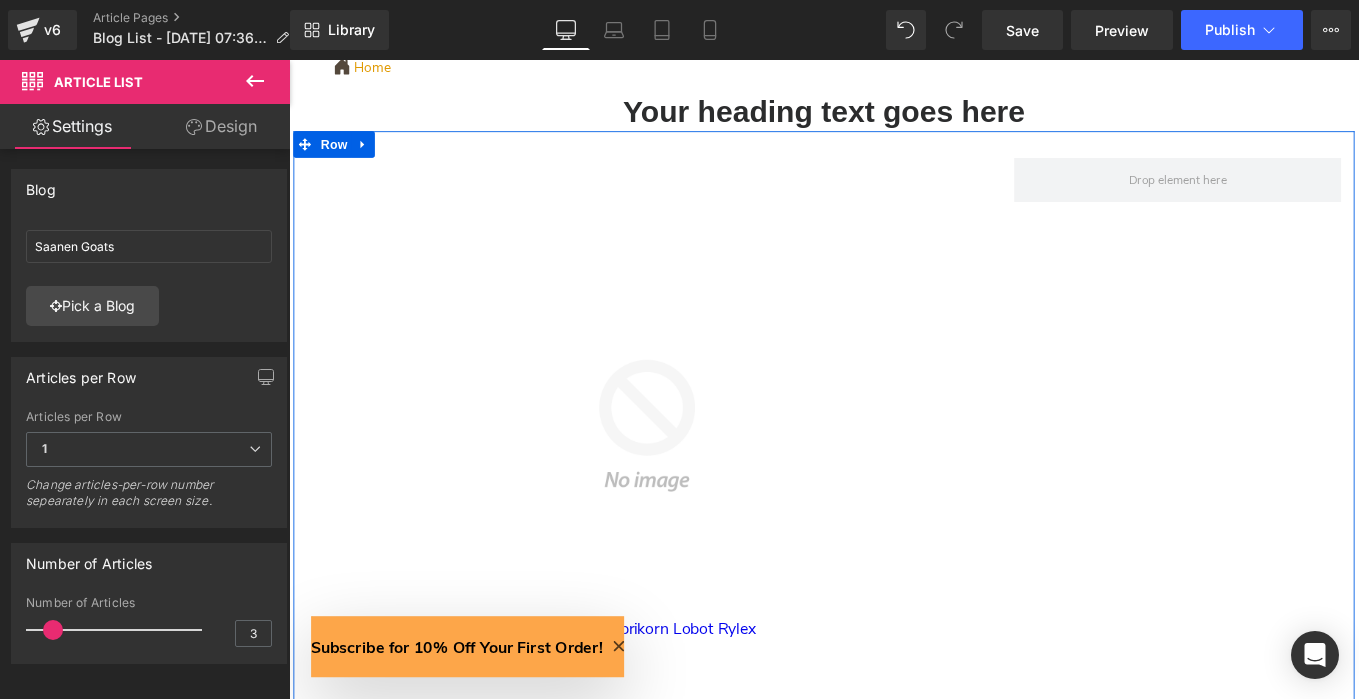 scroll, scrollTop: 0, scrollLeft: 0, axis: both 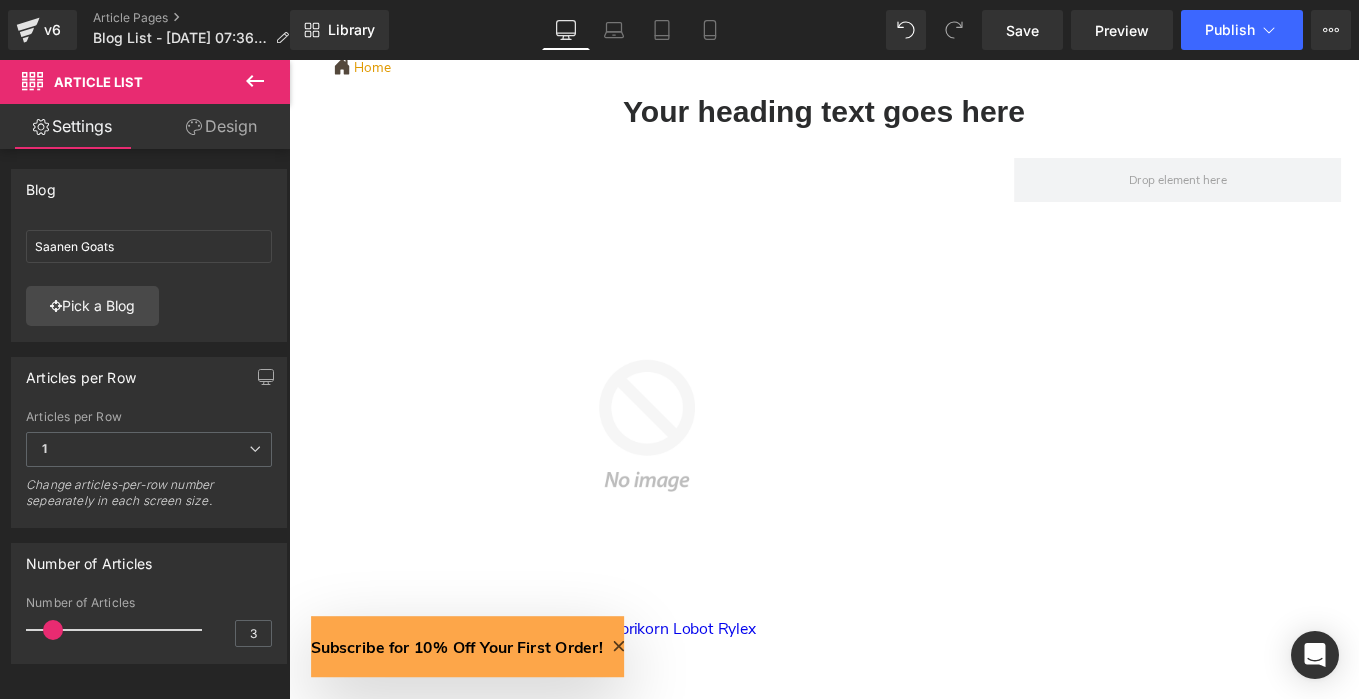 click 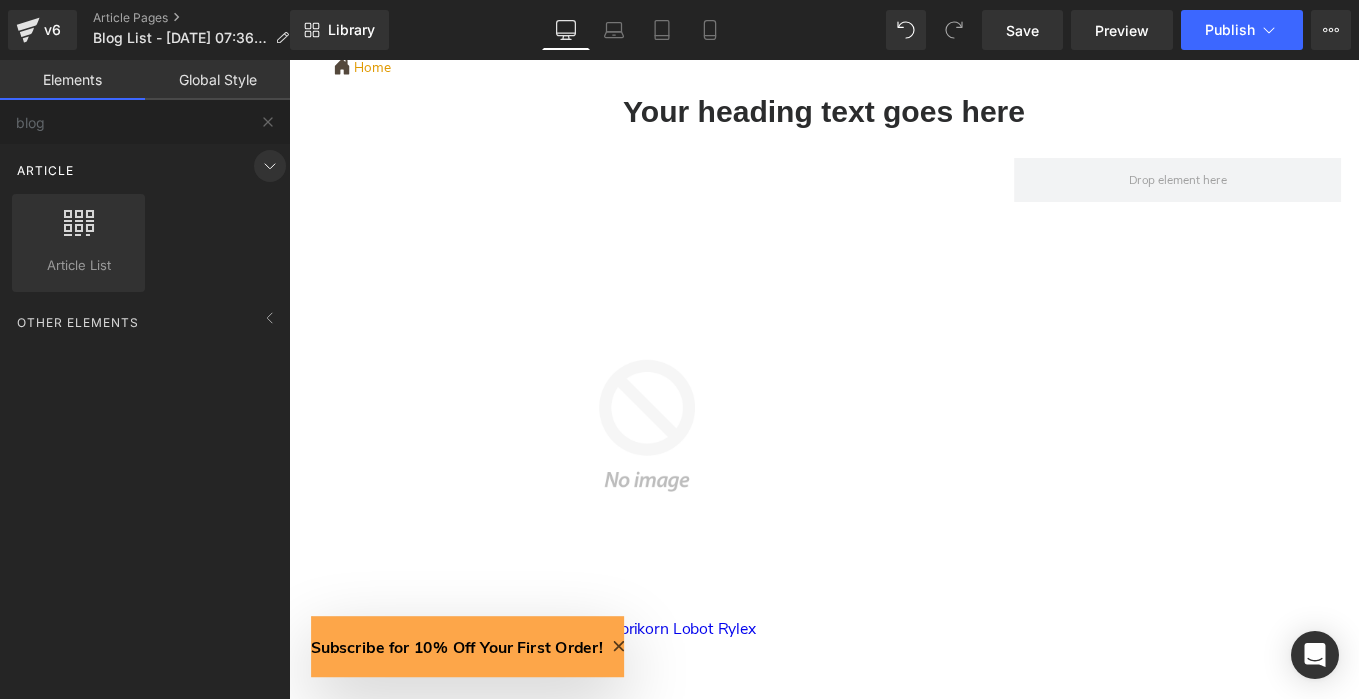 scroll, scrollTop: 0, scrollLeft: 2098, axis: horizontal 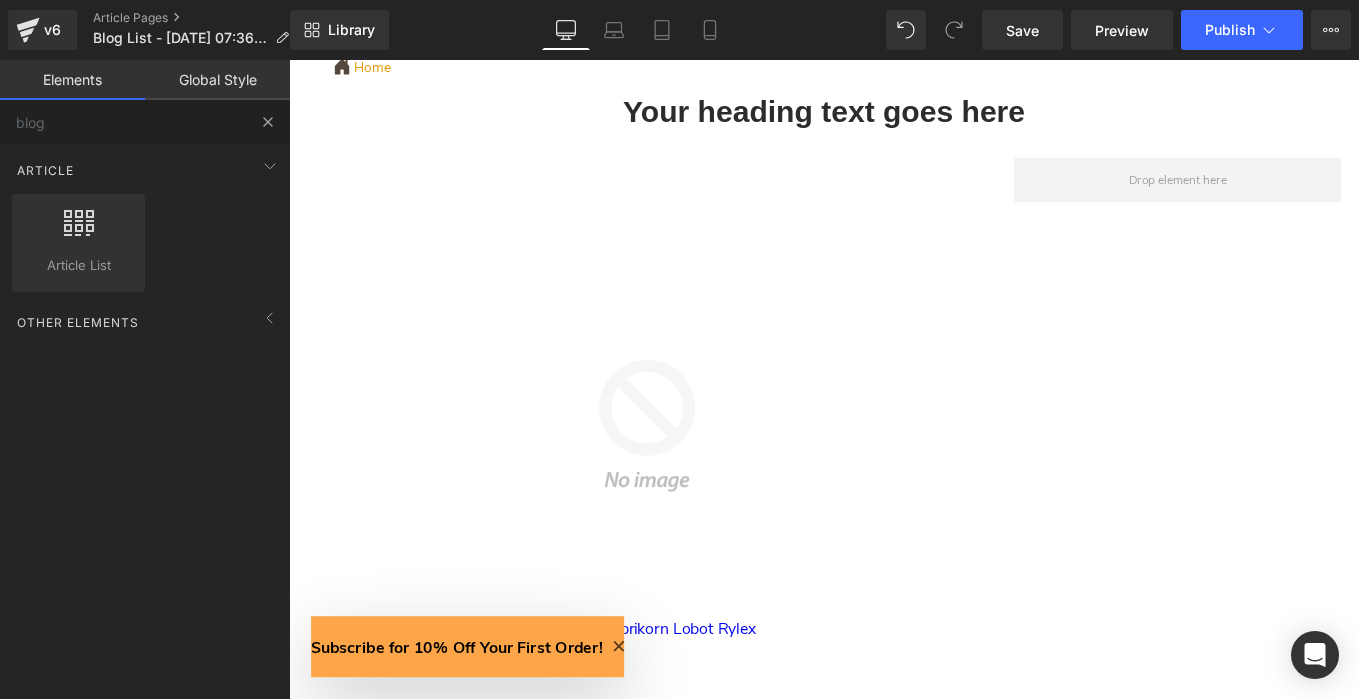 type 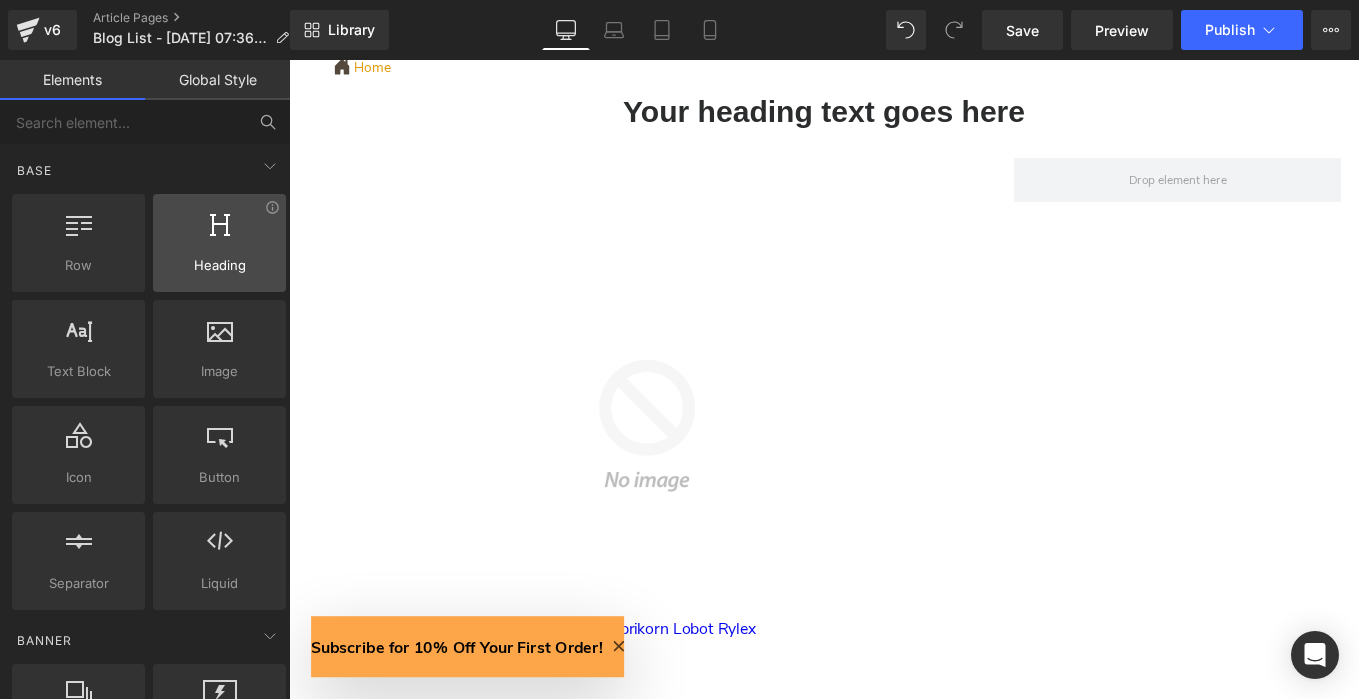 scroll, scrollTop: 0, scrollLeft: 0, axis: both 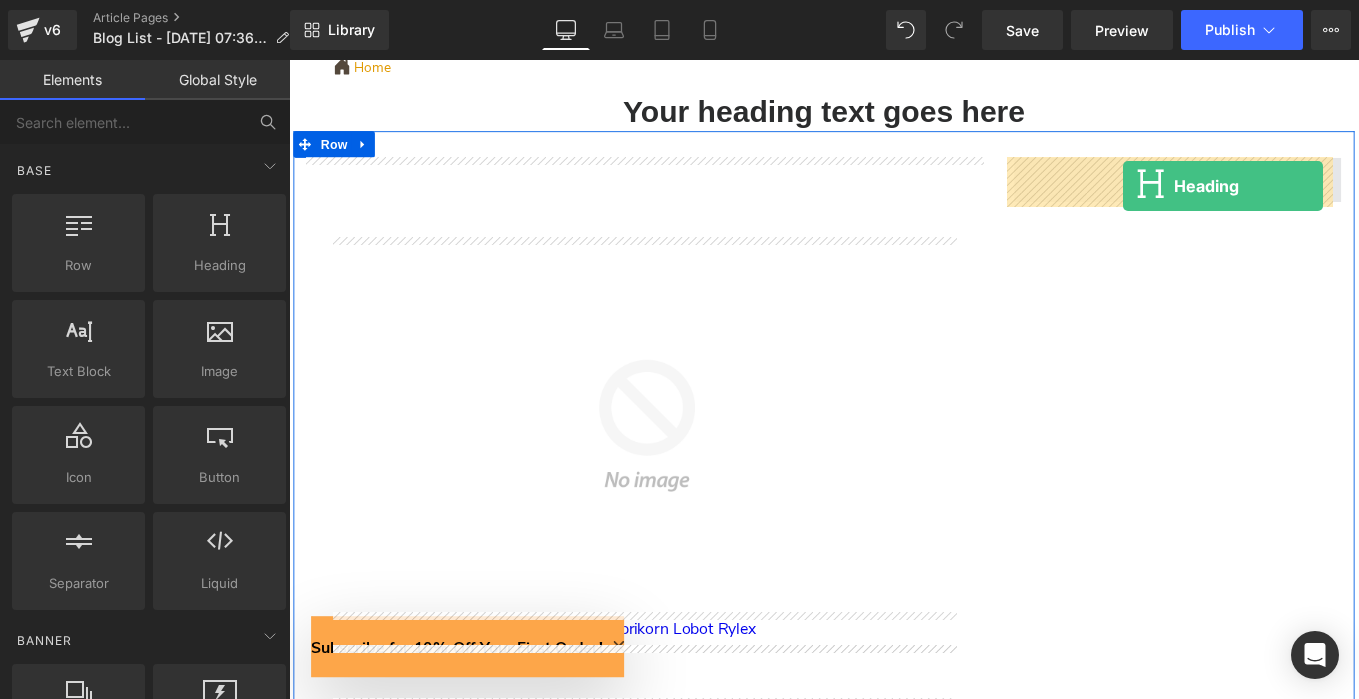 drag, startPoint x: 507, startPoint y: 296, endPoint x: 1232, endPoint y: 202, distance: 731.0684 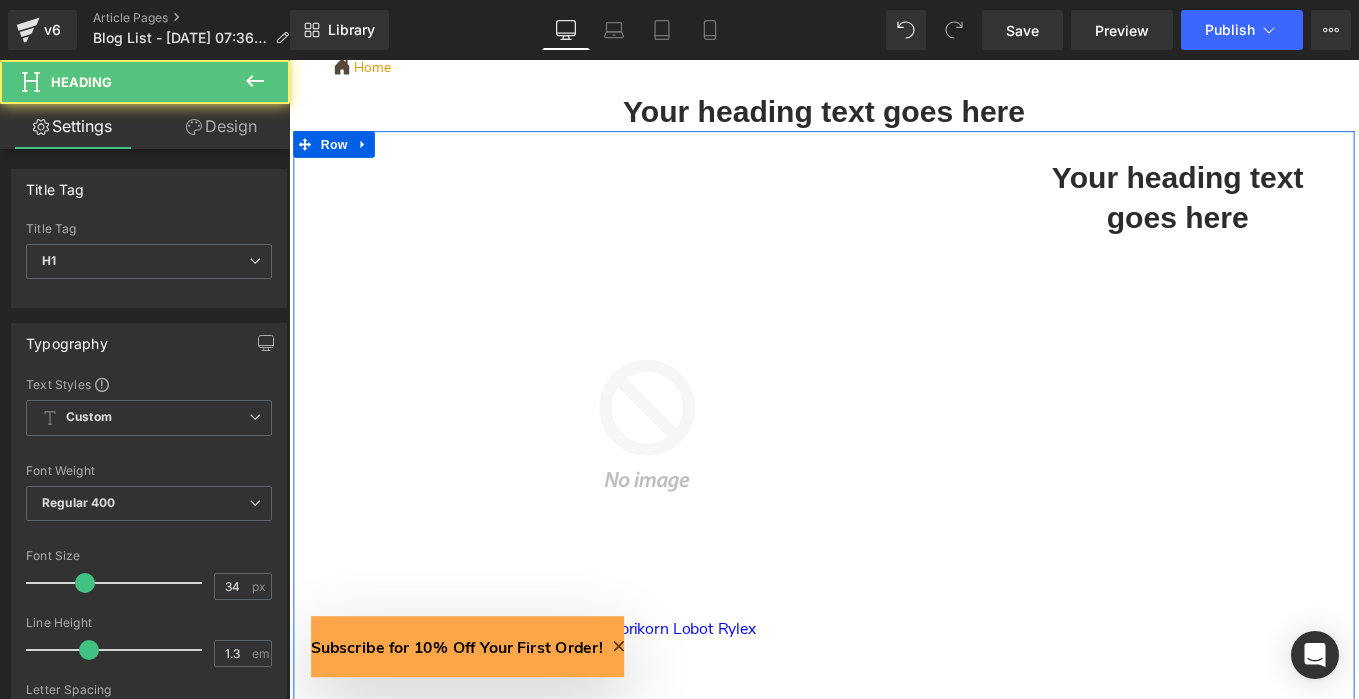 scroll, scrollTop: 0, scrollLeft: 1049, axis: horizontal 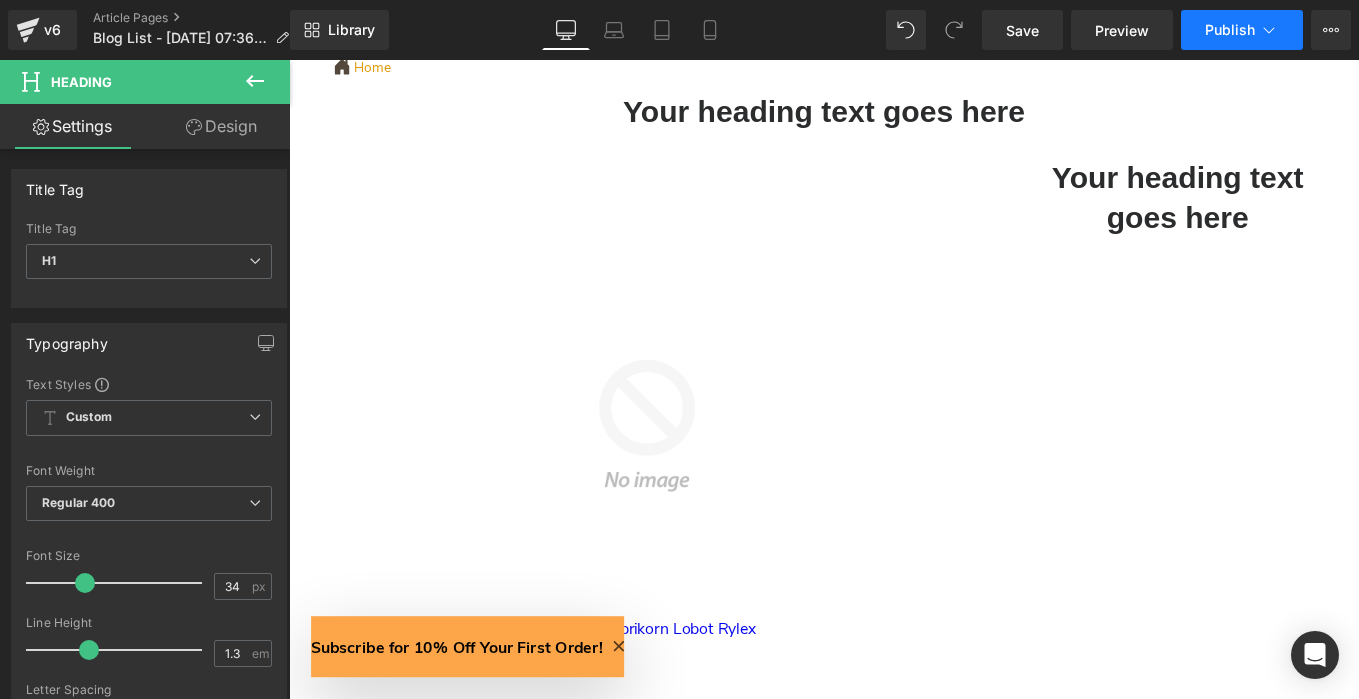 click 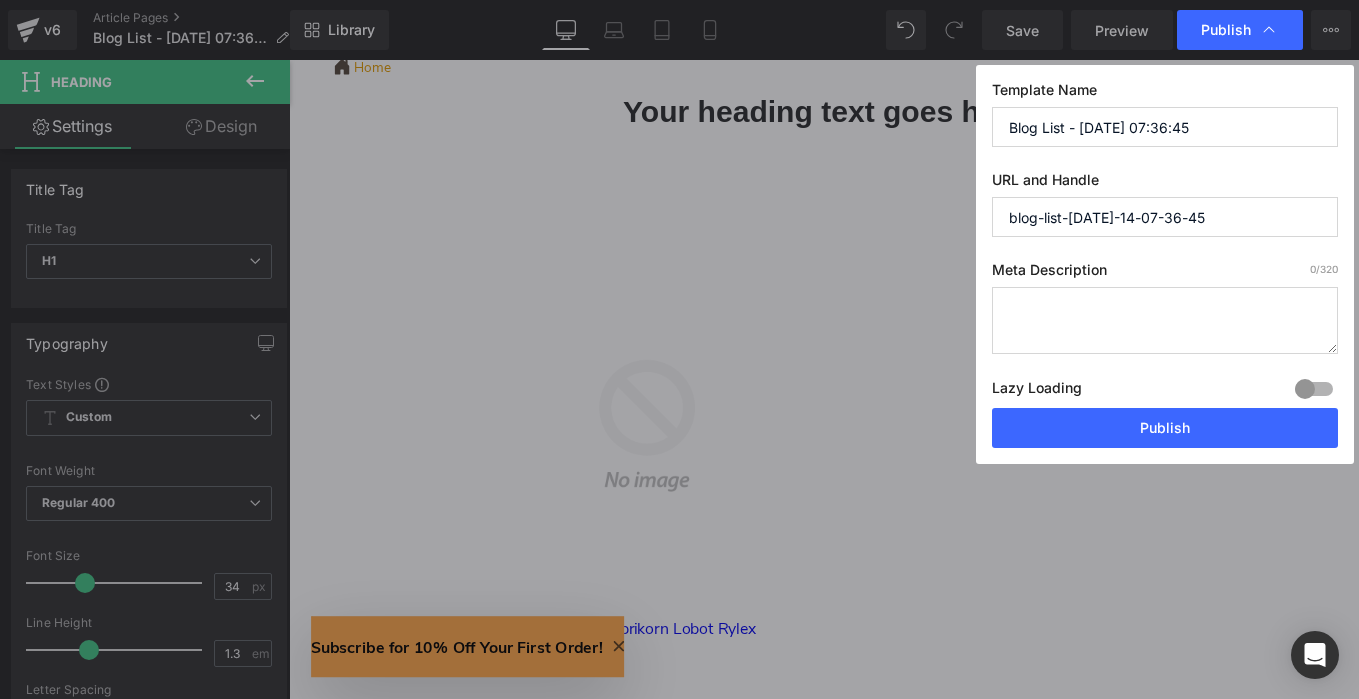 scroll, scrollTop: 0, scrollLeft: 2098, axis: horizontal 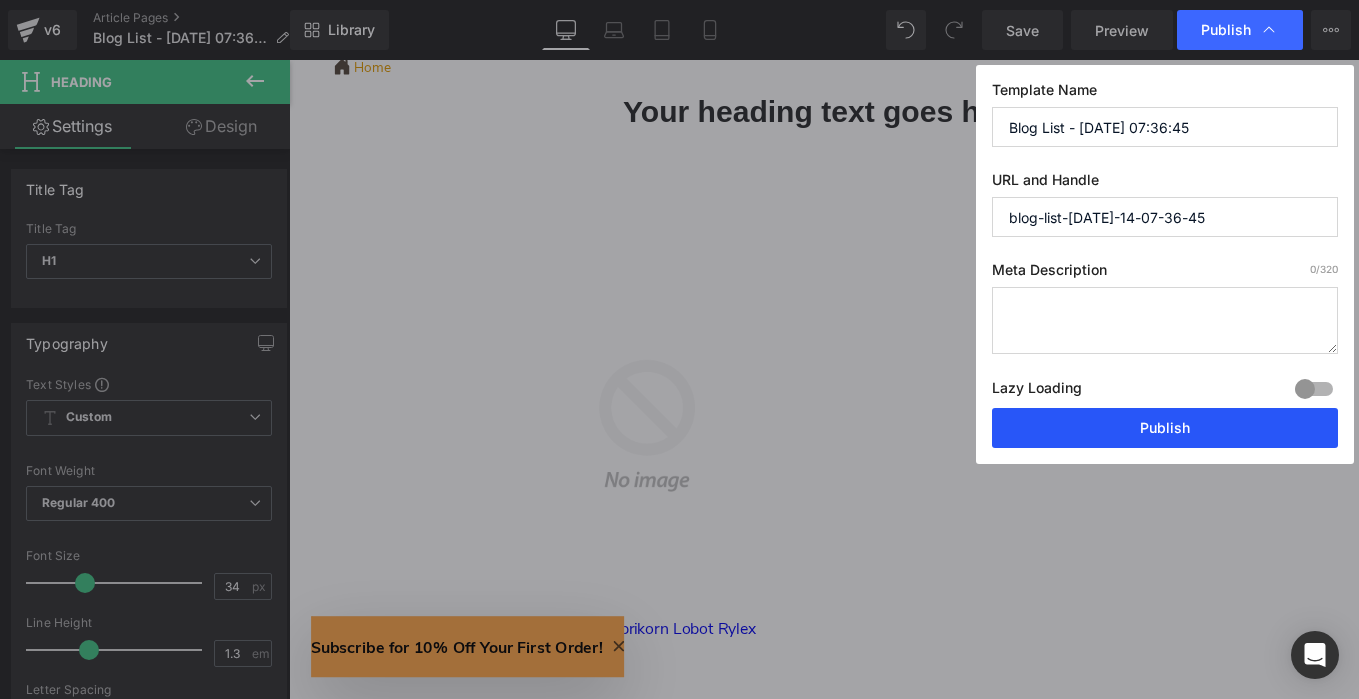 click on "Publish" at bounding box center [1165, 428] 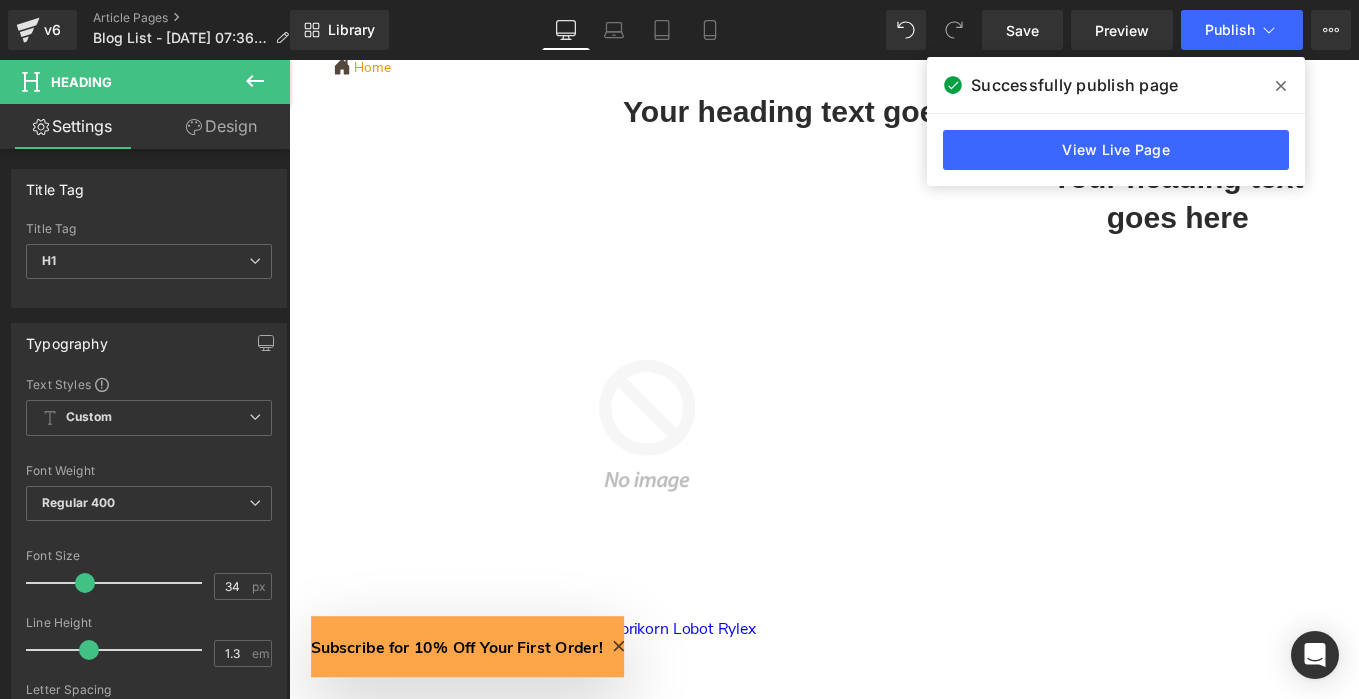 scroll, scrollTop: 0, scrollLeft: 1049, axis: horizontal 